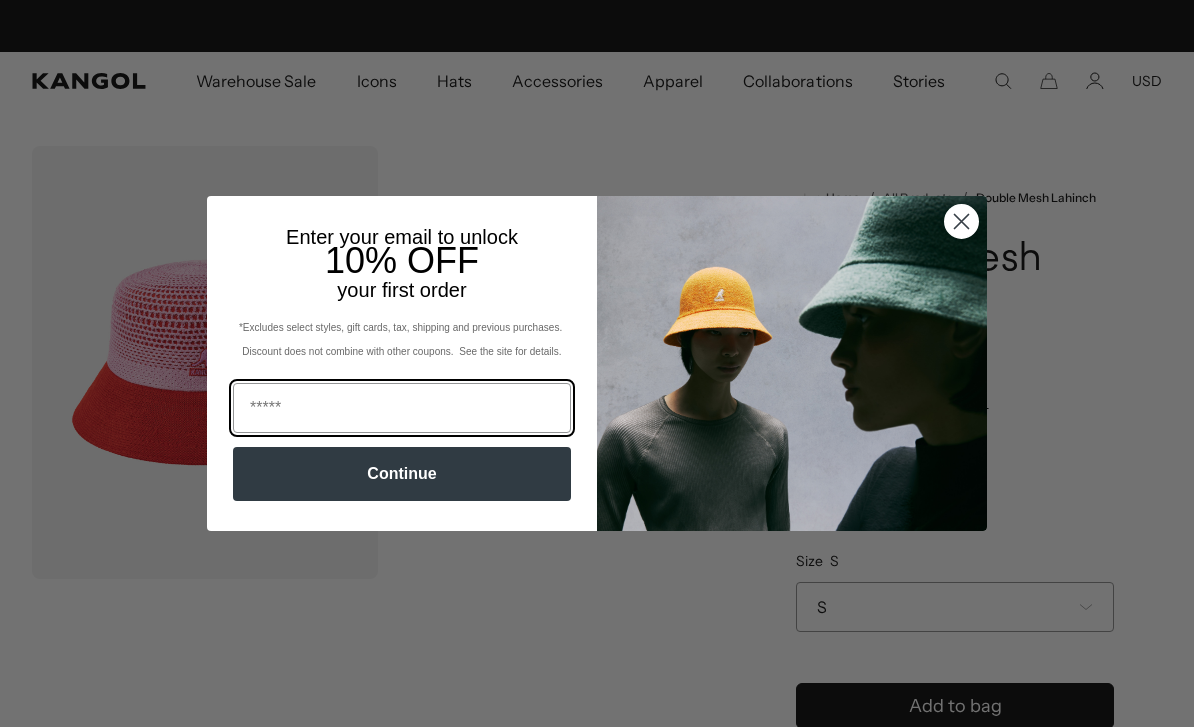 scroll, scrollTop: 0, scrollLeft: 0, axis: both 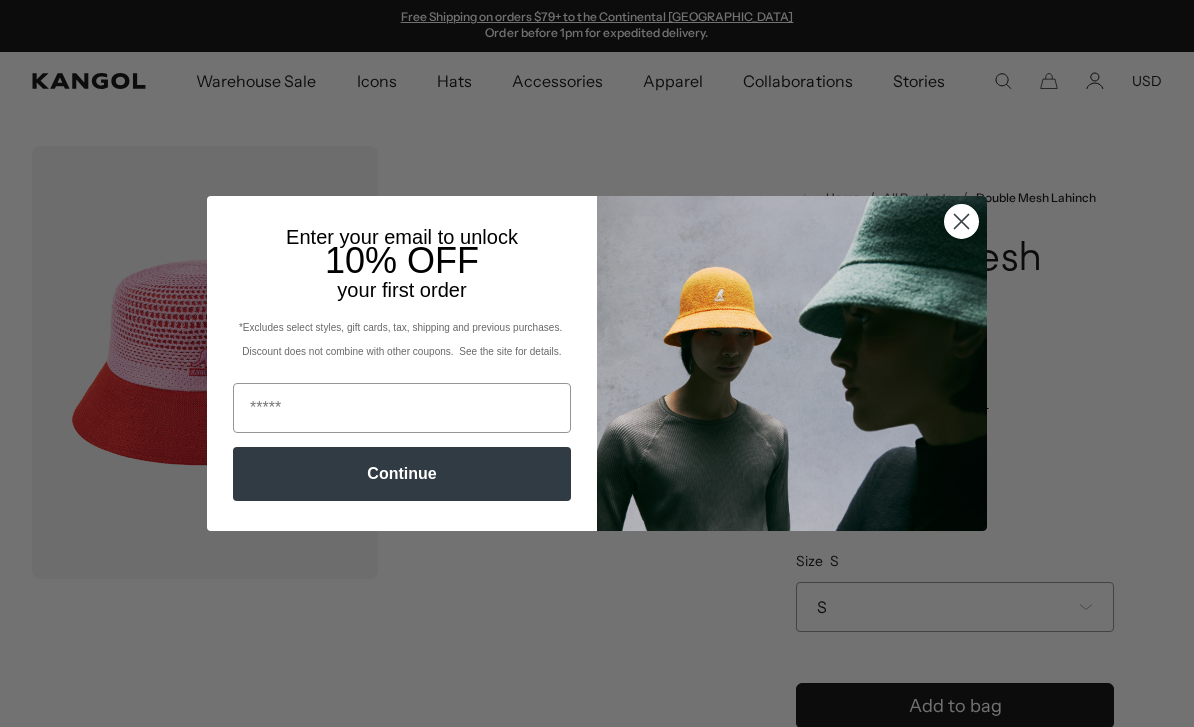 click 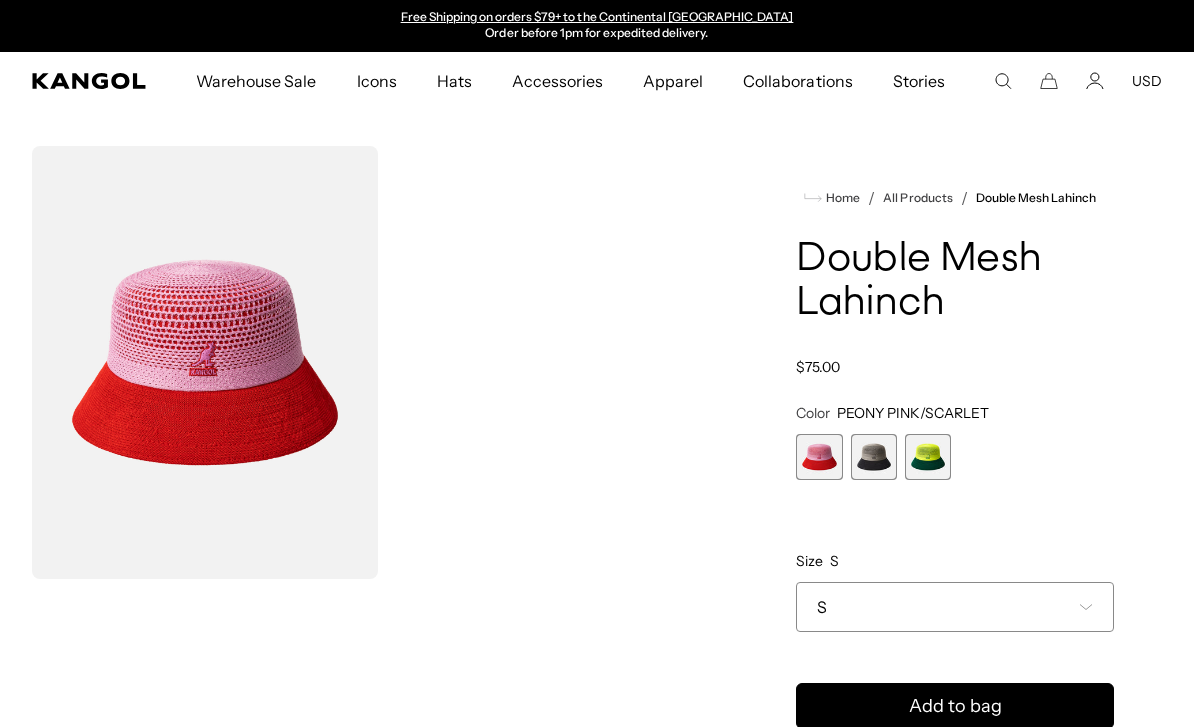 scroll, scrollTop: 0, scrollLeft: 0, axis: both 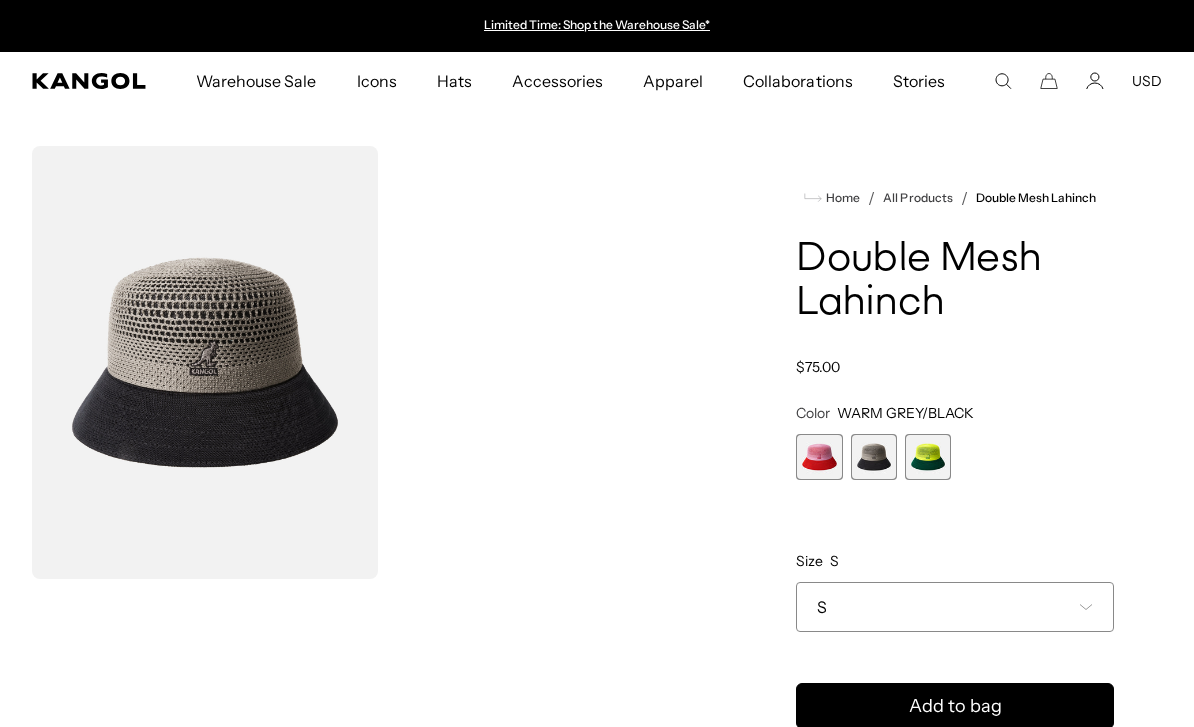click at bounding box center (928, 457) 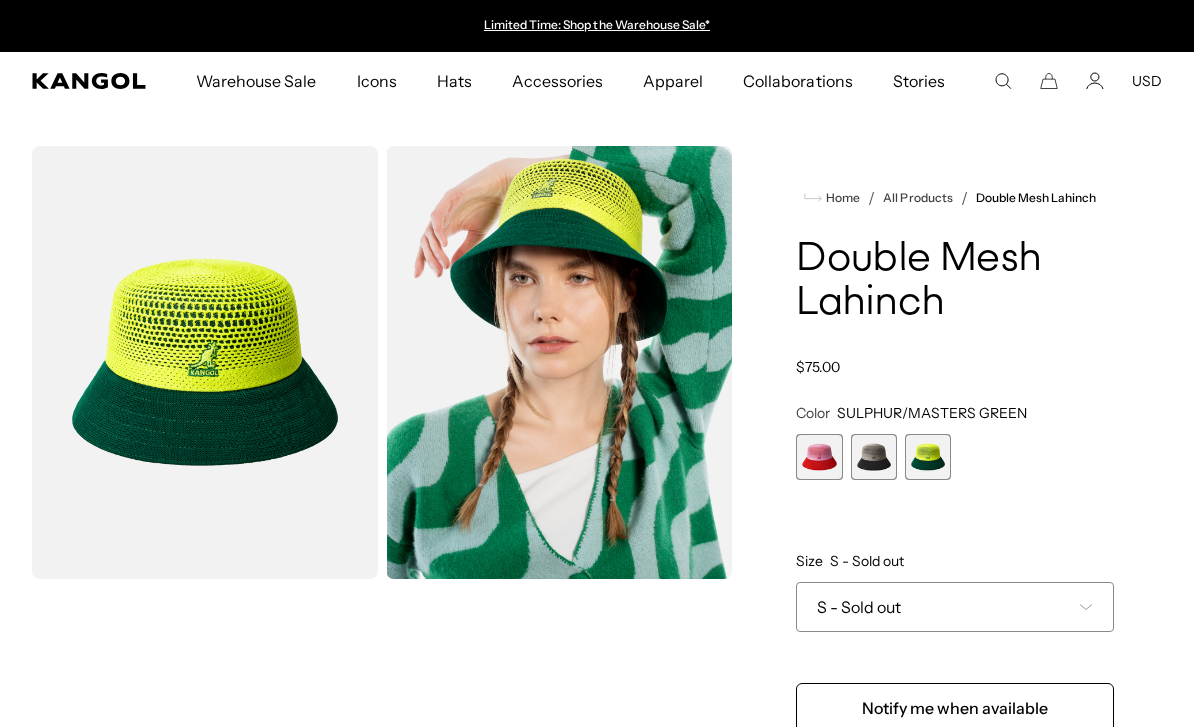 click at bounding box center (874, 457) 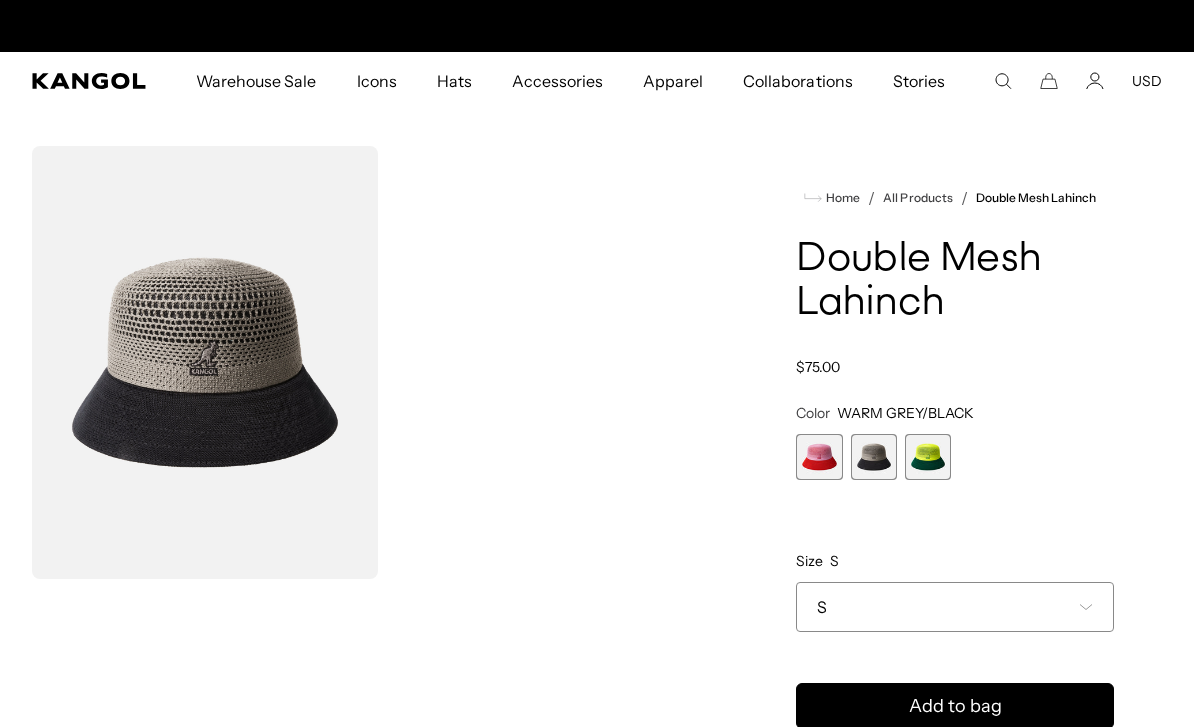 scroll, scrollTop: 0, scrollLeft: 412, axis: horizontal 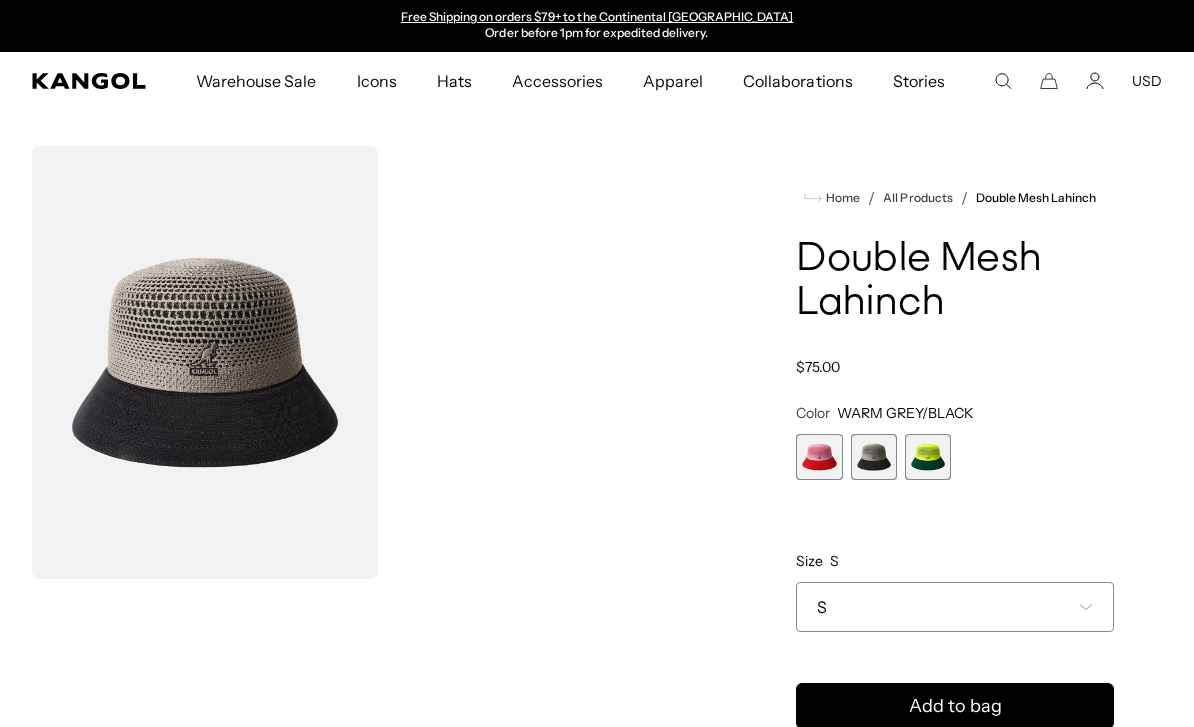 click at bounding box center [819, 457] 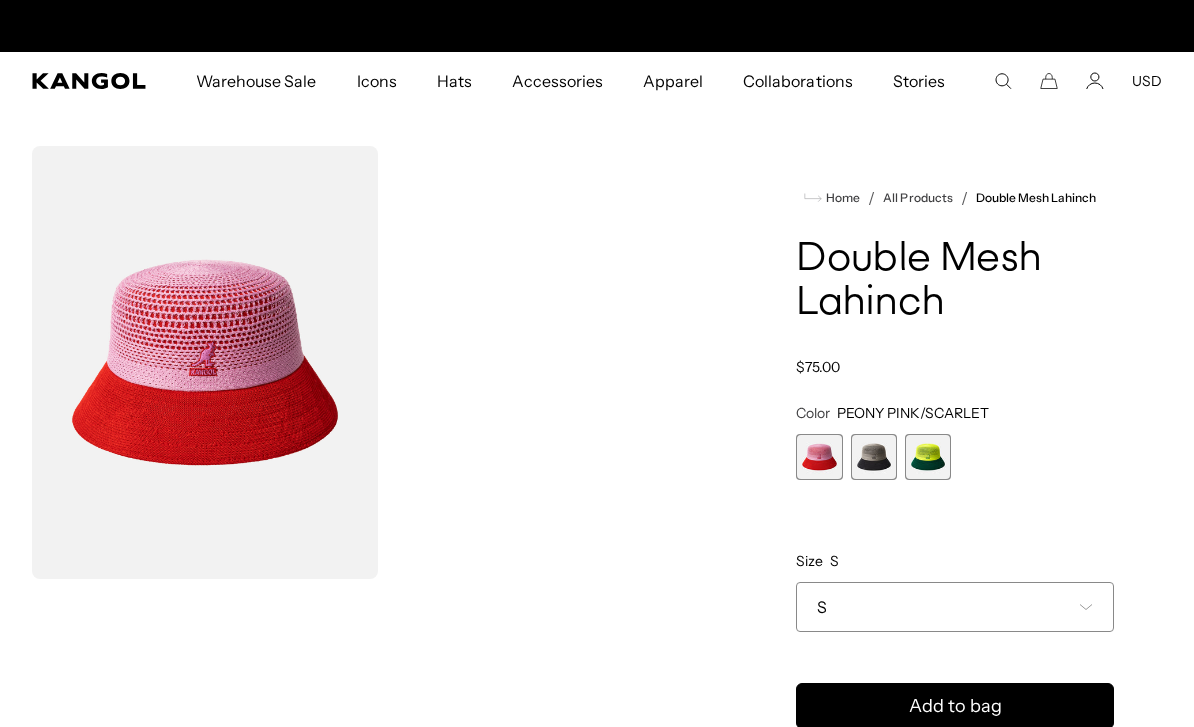 scroll, scrollTop: 74, scrollLeft: 0, axis: vertical 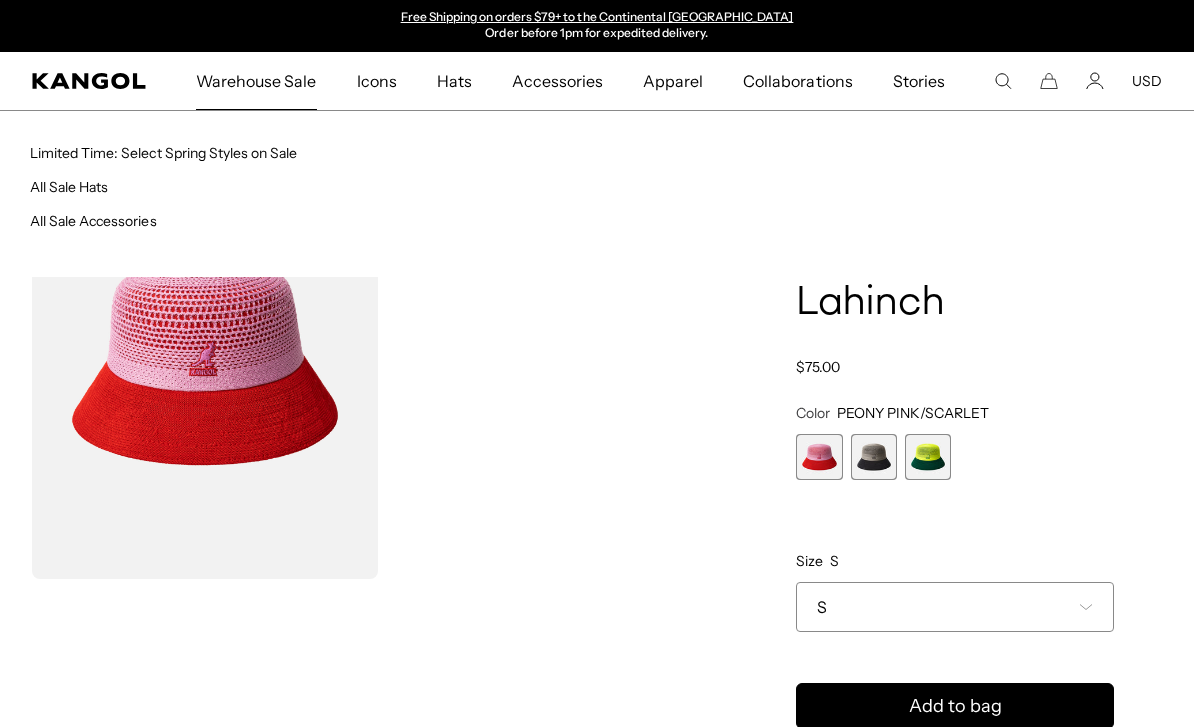 click on "All Sale Hats" at bounding box center [69, 187] 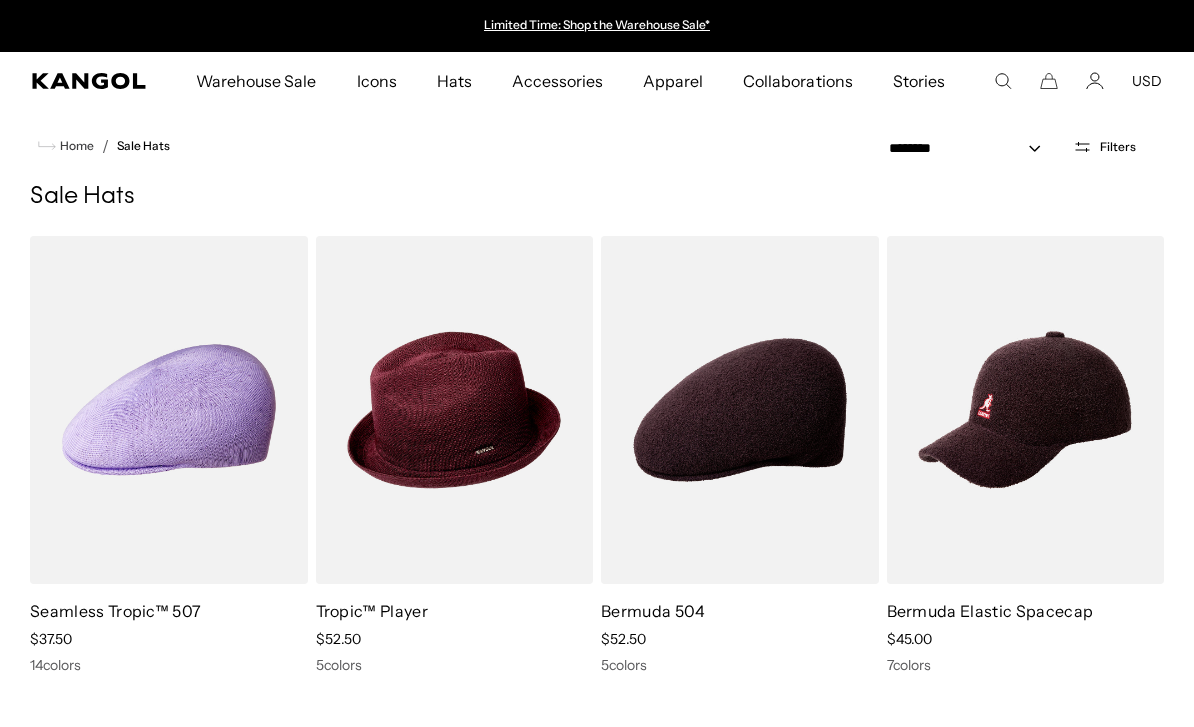 scroll, scrollTop: 0, scrollLeft: 0, axis: both 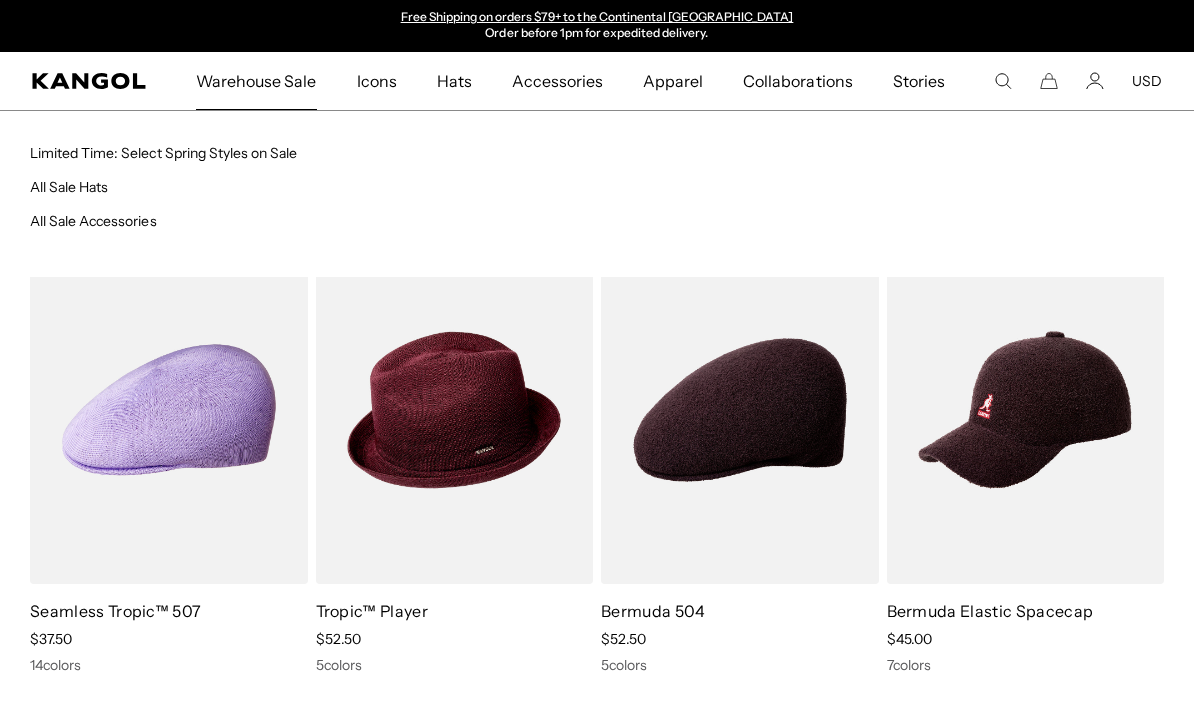 click on "Warehouse Sale" at bounding box center (256, 81) 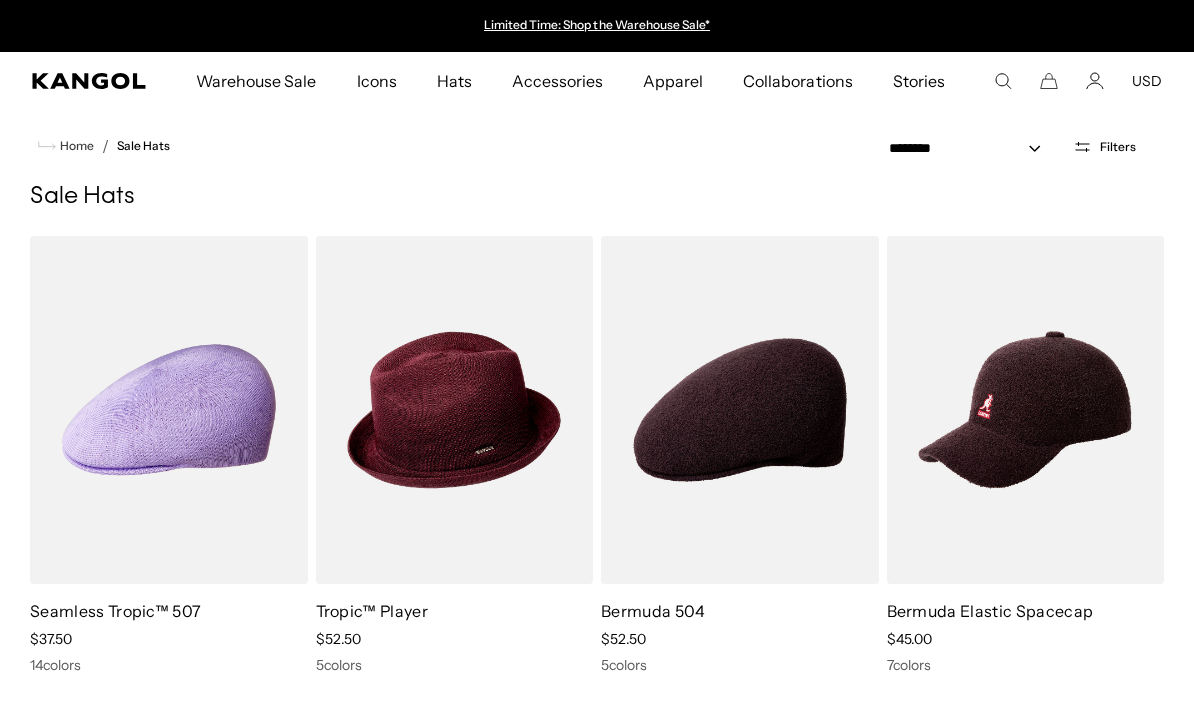 scroll, scrollTop: 0, scrollLeft: 0, axis: both 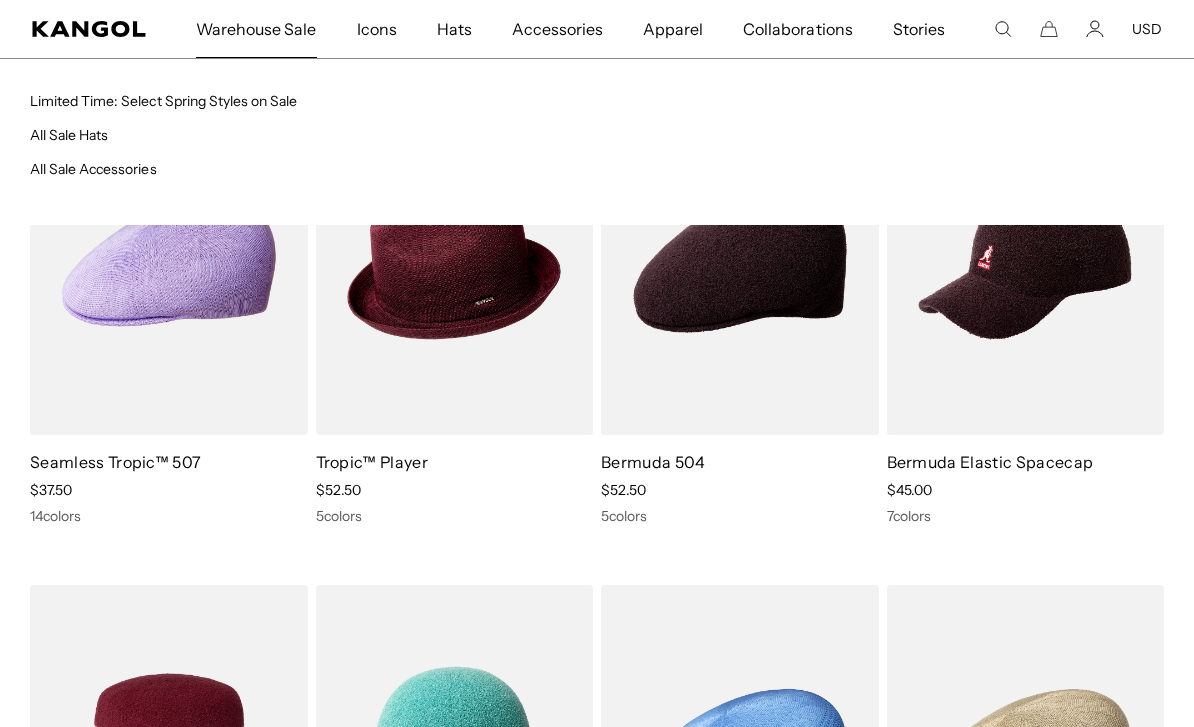 click on "Warehouse Sale" at bounding box center [256, 29] 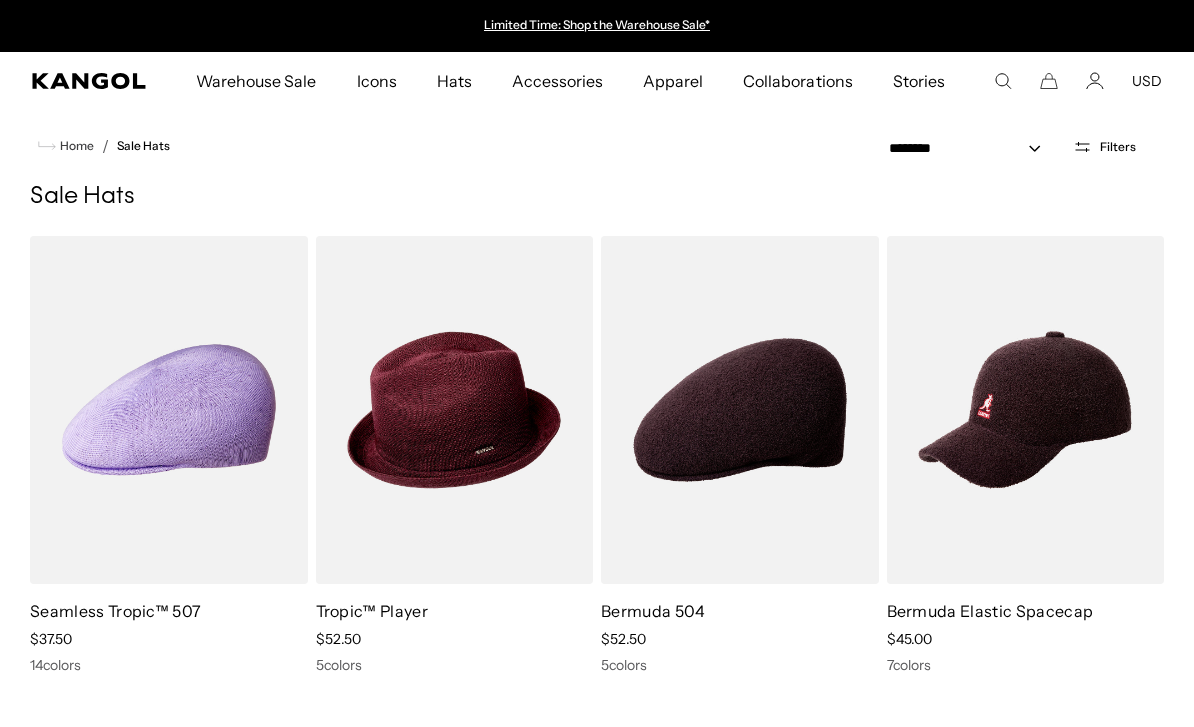 scroll, scrollTop: 0, scrollLeft: 0, axis: both 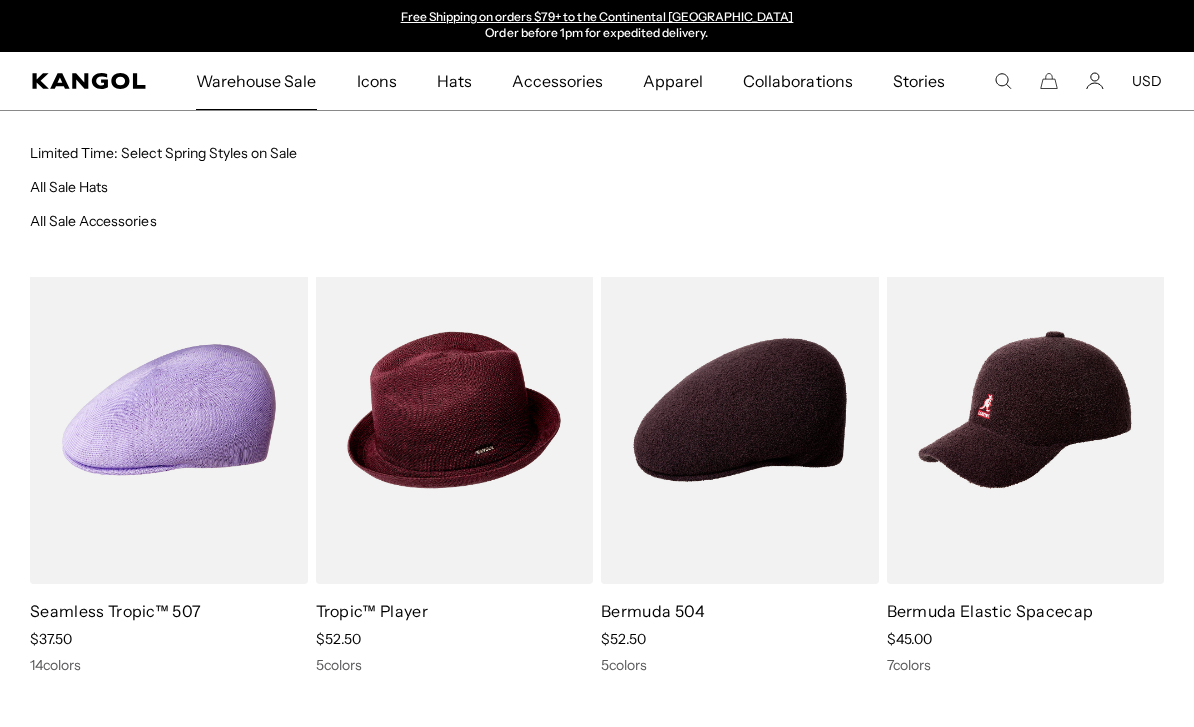 click on "All Sale Hats" at bounding box center (69, 187) 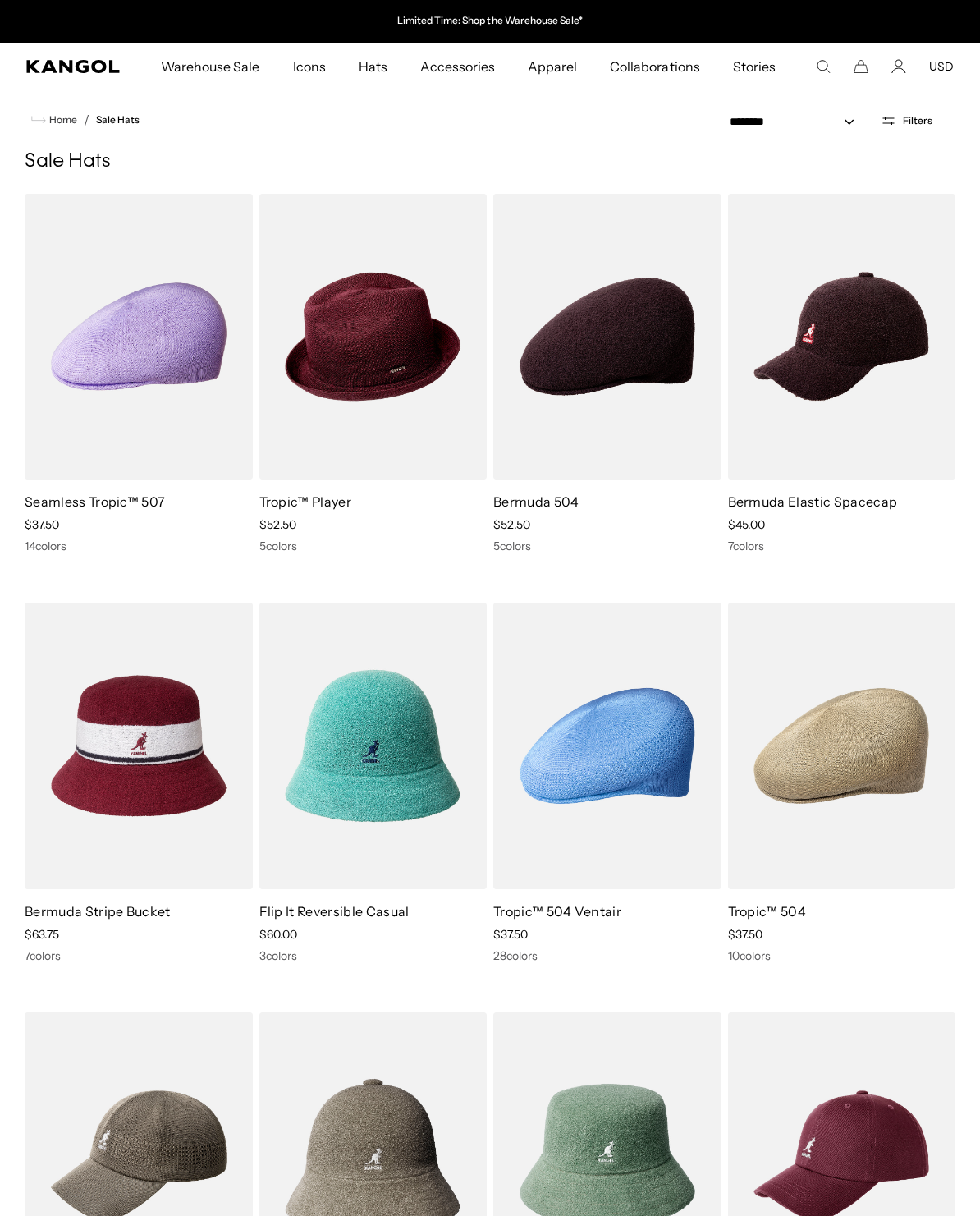 scroll, scrollTop: 0, scrollLeft: 0, axis: both 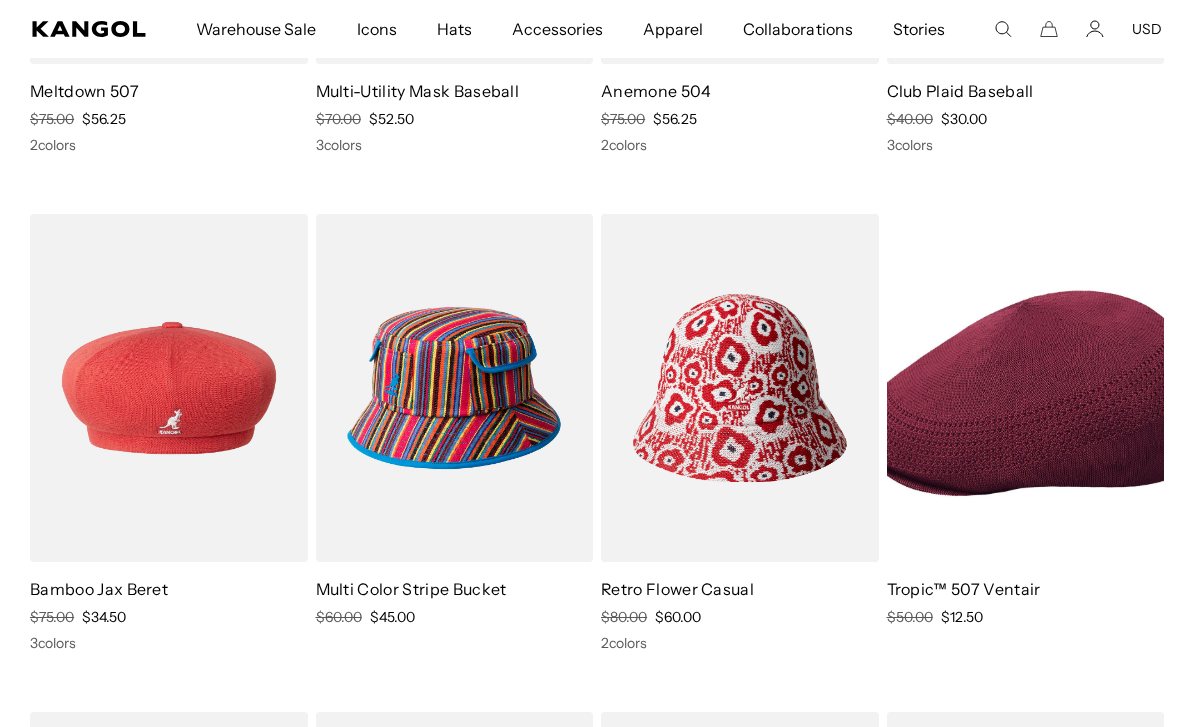 click at bounding box center (0, 0) 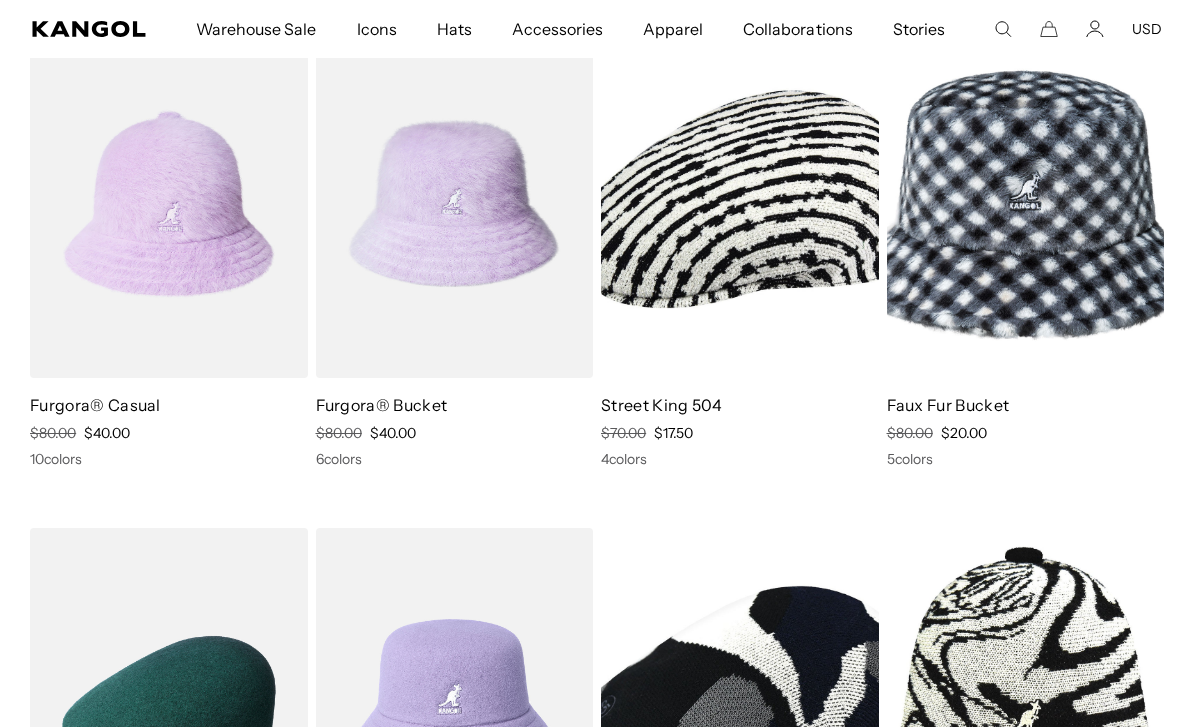 scroll, scrollTop: 9744, scrollLeft: 0, axis: vertical 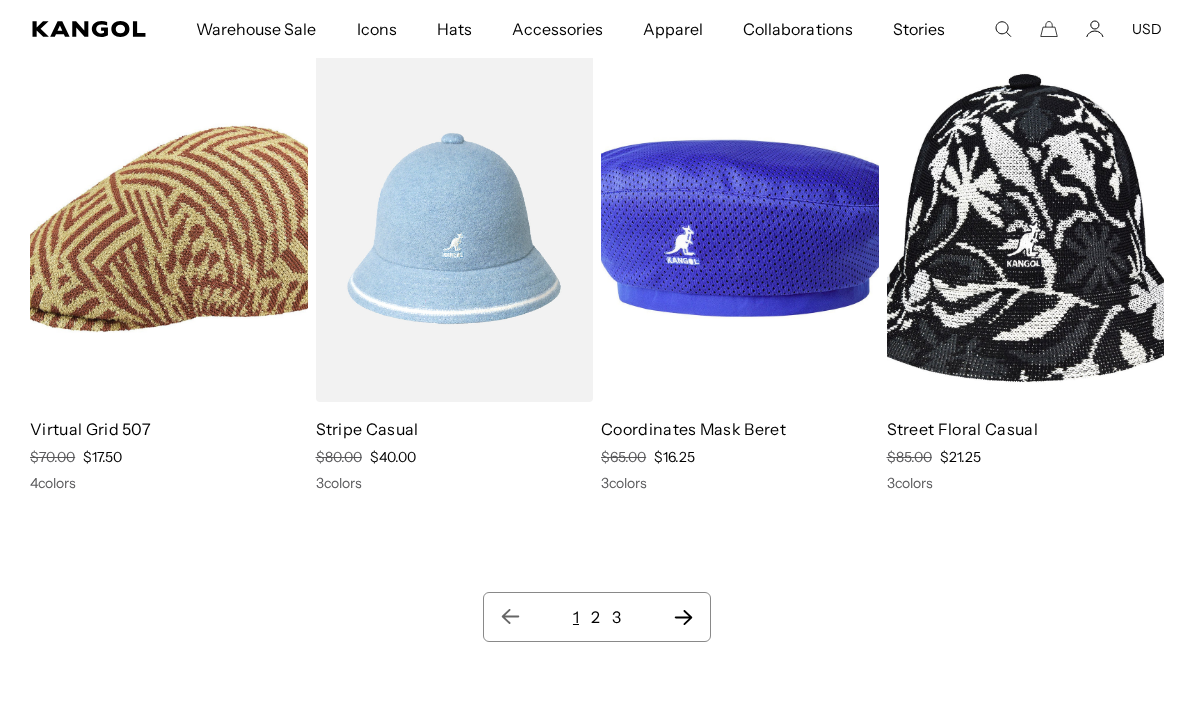 click 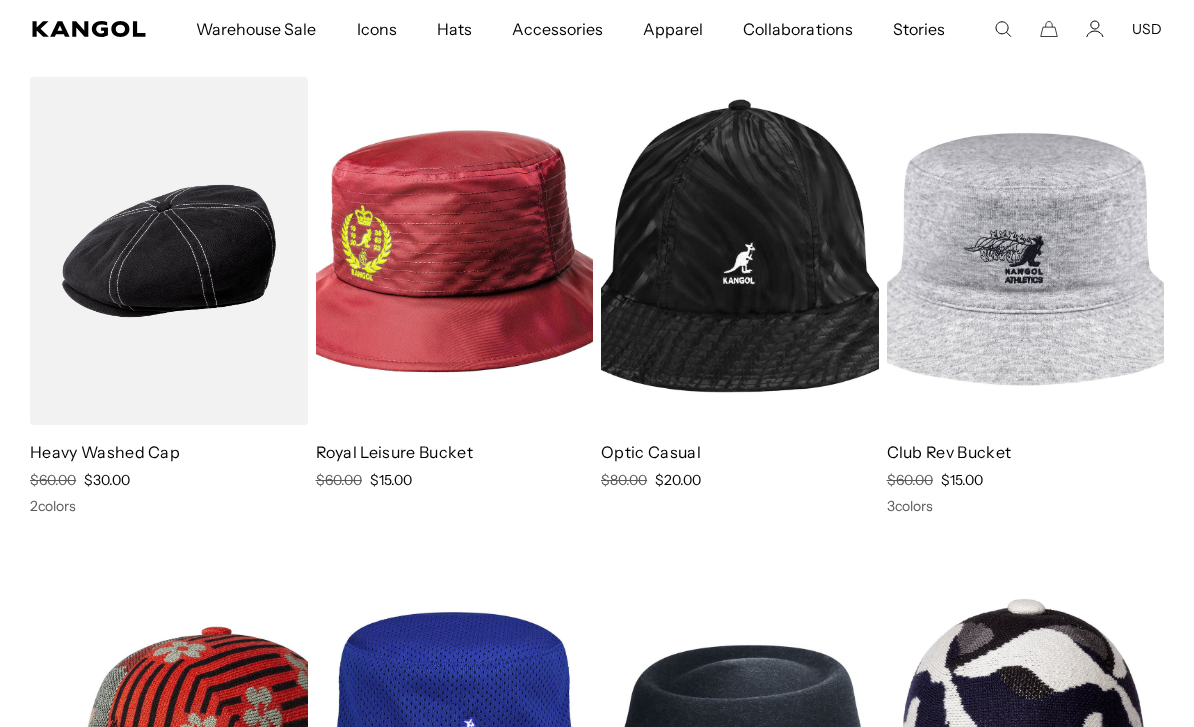 click at bounding box center (0, 0) 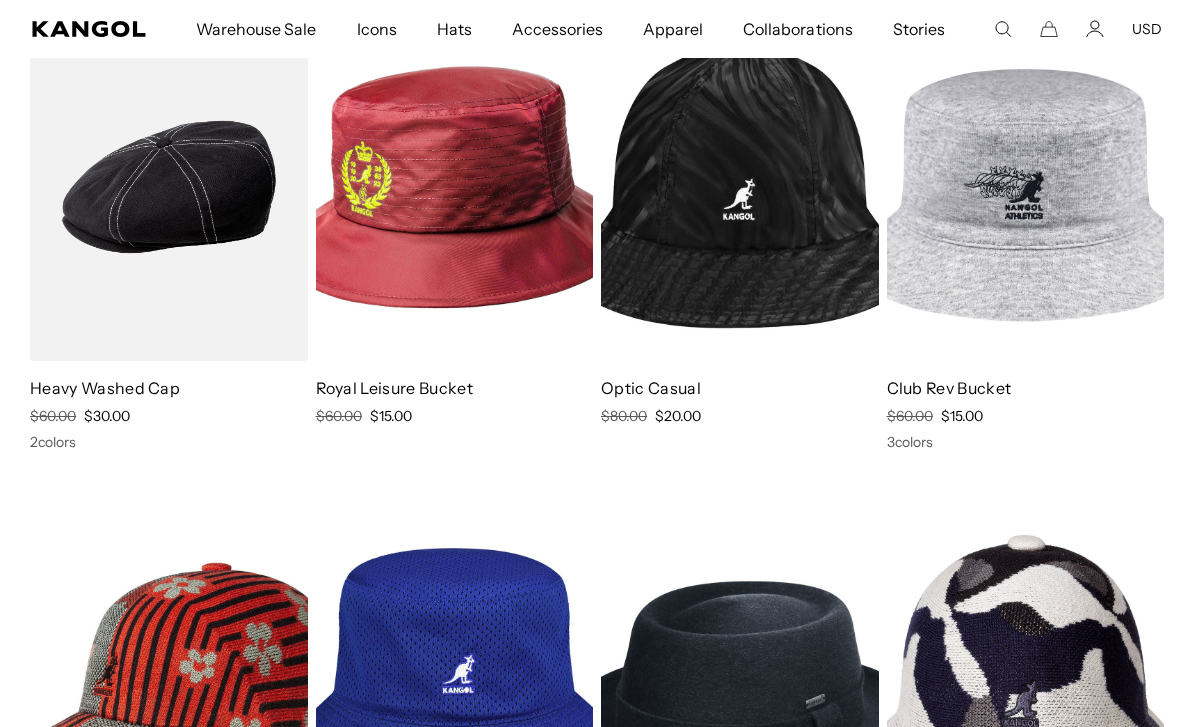 scroll, scrollTop: 110, scrollLeft: 0, axis: vertical 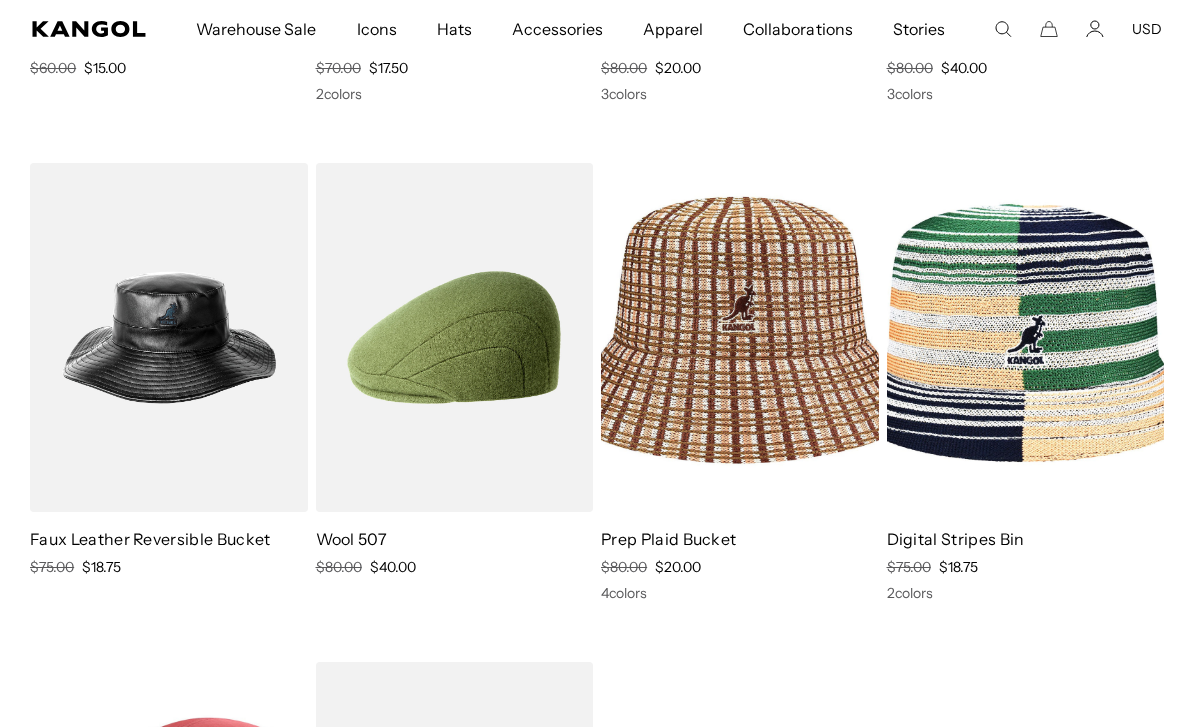 click at bounding box center [0, 0] 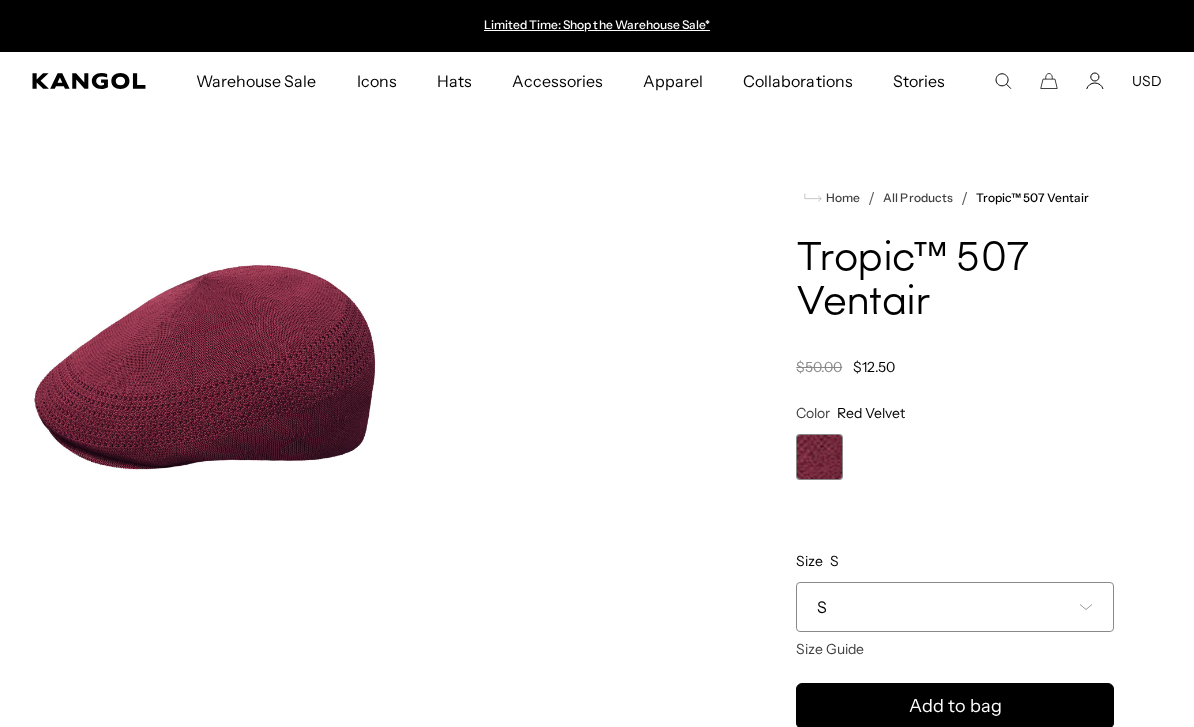 scroll, scrollTop: 0, scrollLeft: 0, axis: both 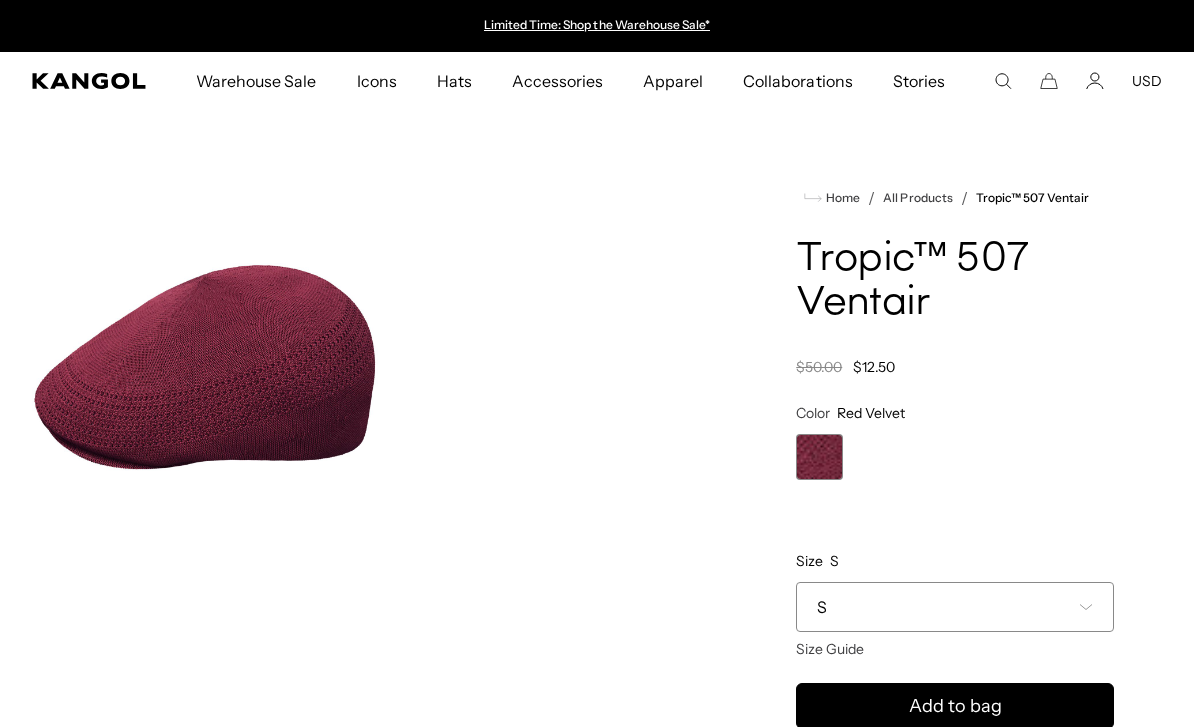 click at bounding box center [205, 362] 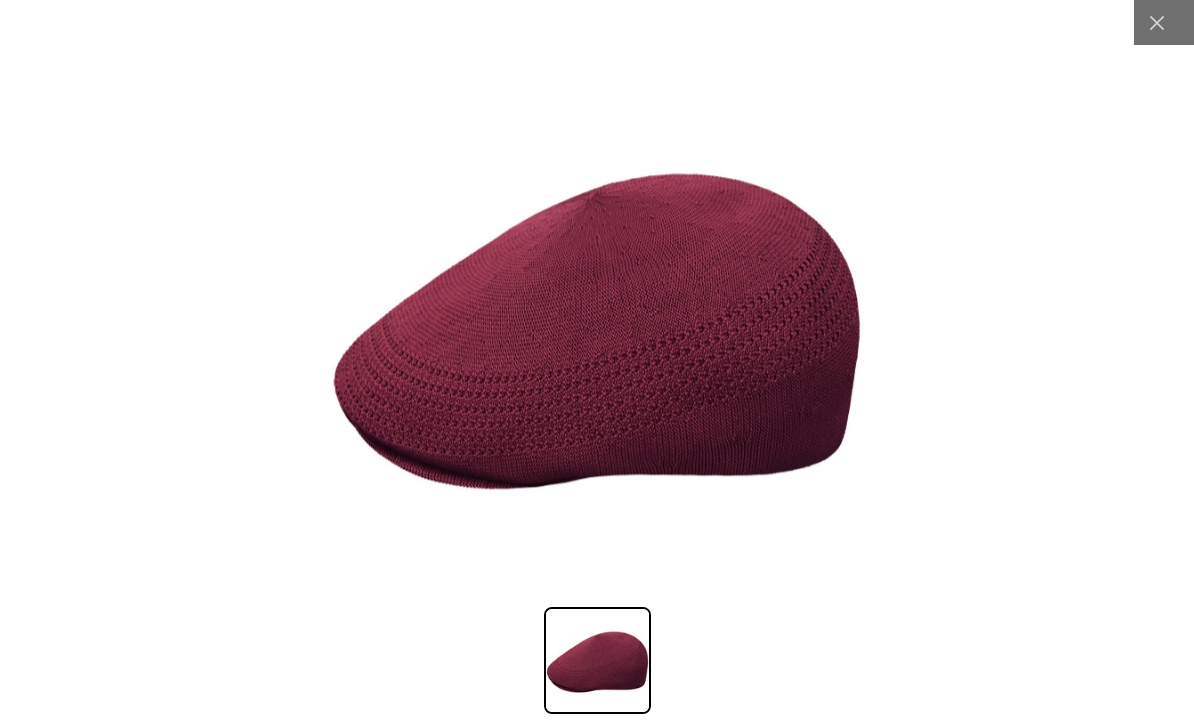 scroll, scrollTop: 0, scrollLeft: 412, axis: horizontal 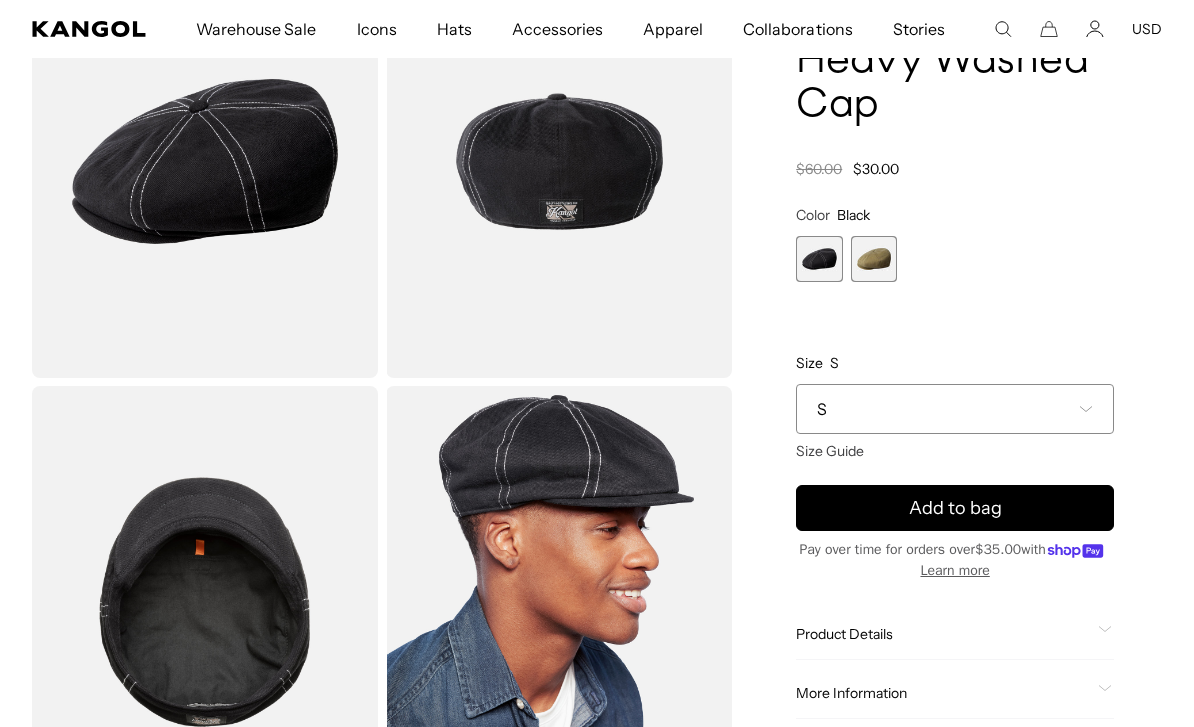 click on "S" at bounding box center (955, 409) 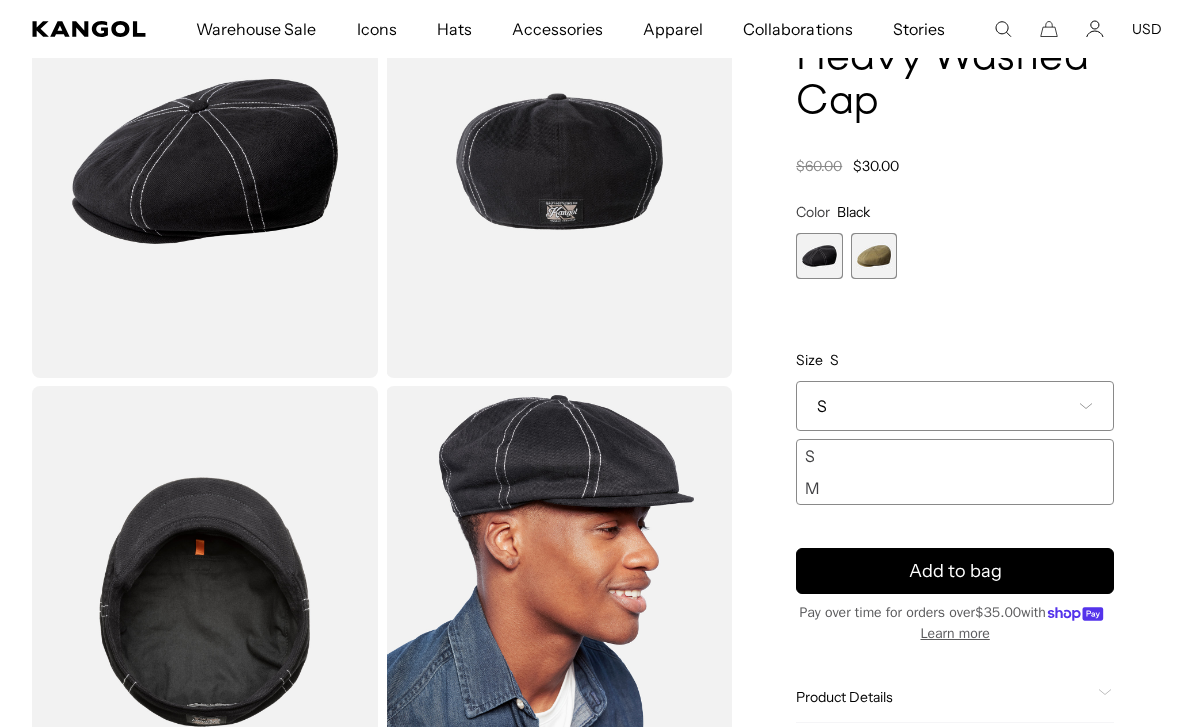 click on "M" at bounding box center (955, 488) 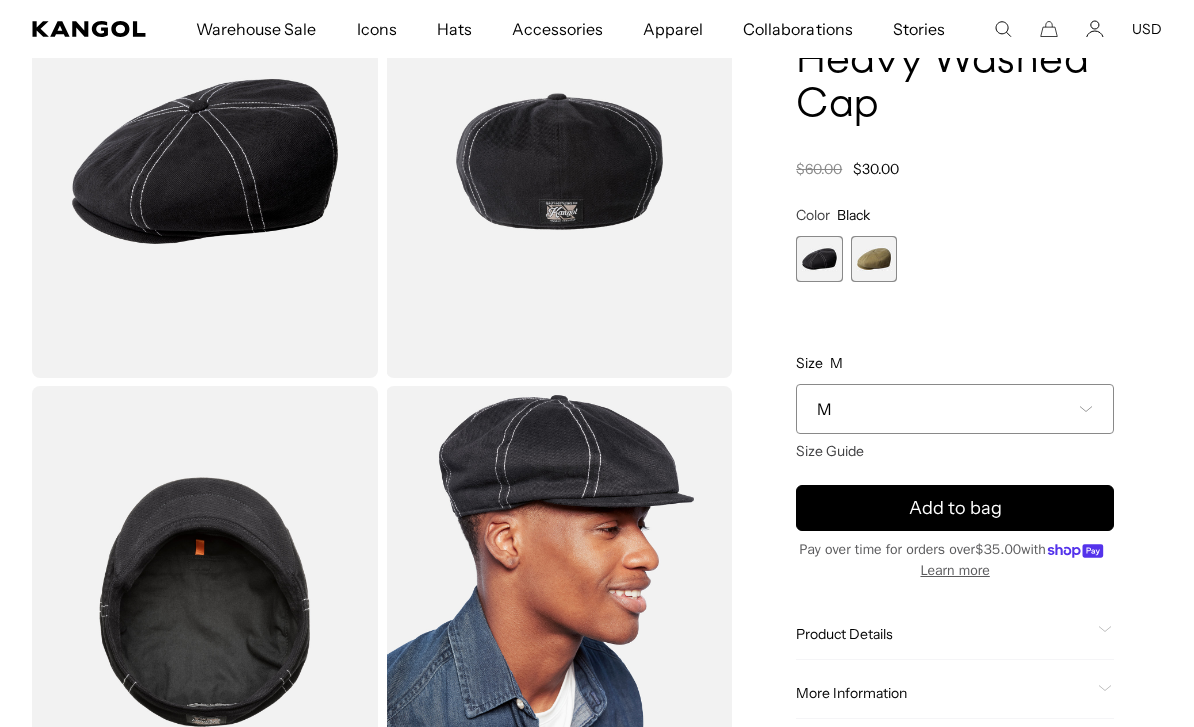 scroll, scrollTop: 0, scrollLeft: 412, axis: horizontal 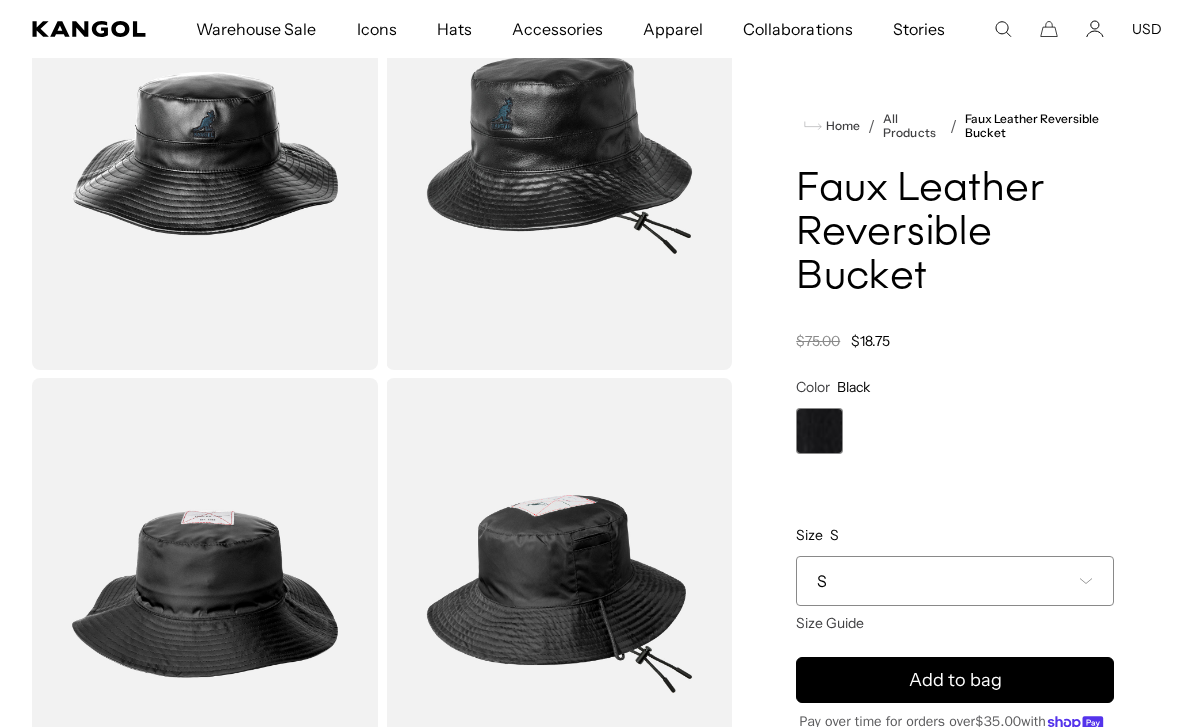 click on "S" at bounding box center (955, 581) 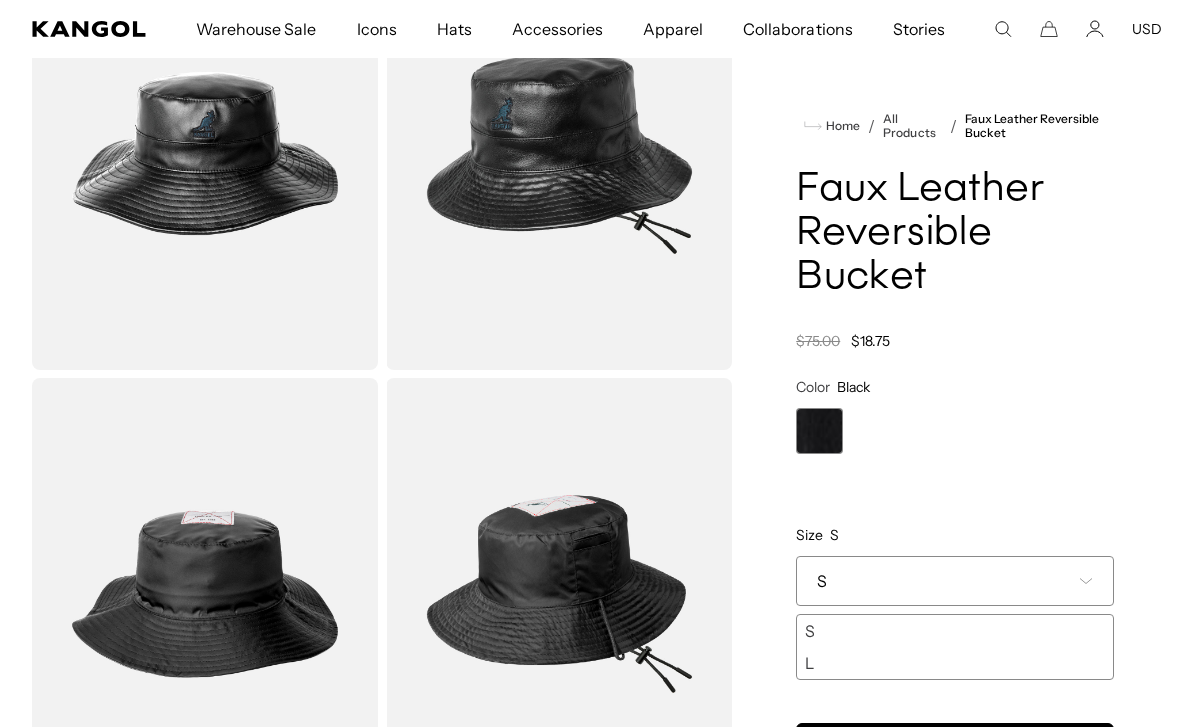click on "L" at bounding box center (955, 663) 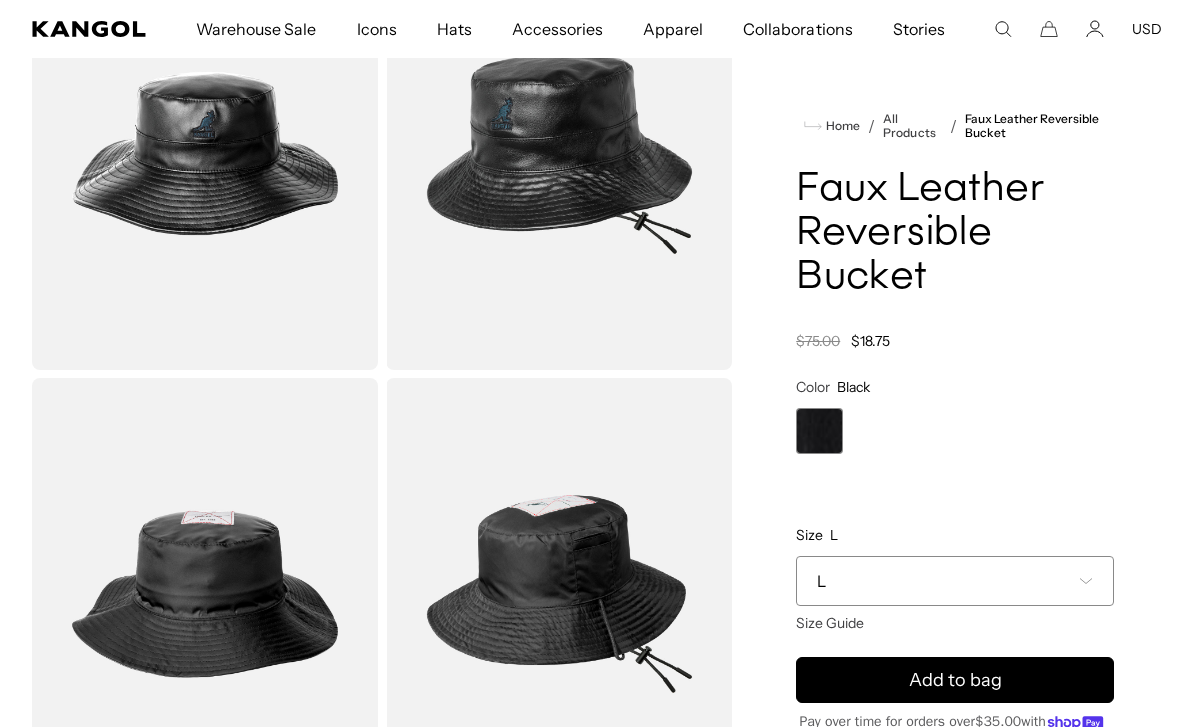 scroll, scrollTop: 0, scrollLeft: 0, axis: both 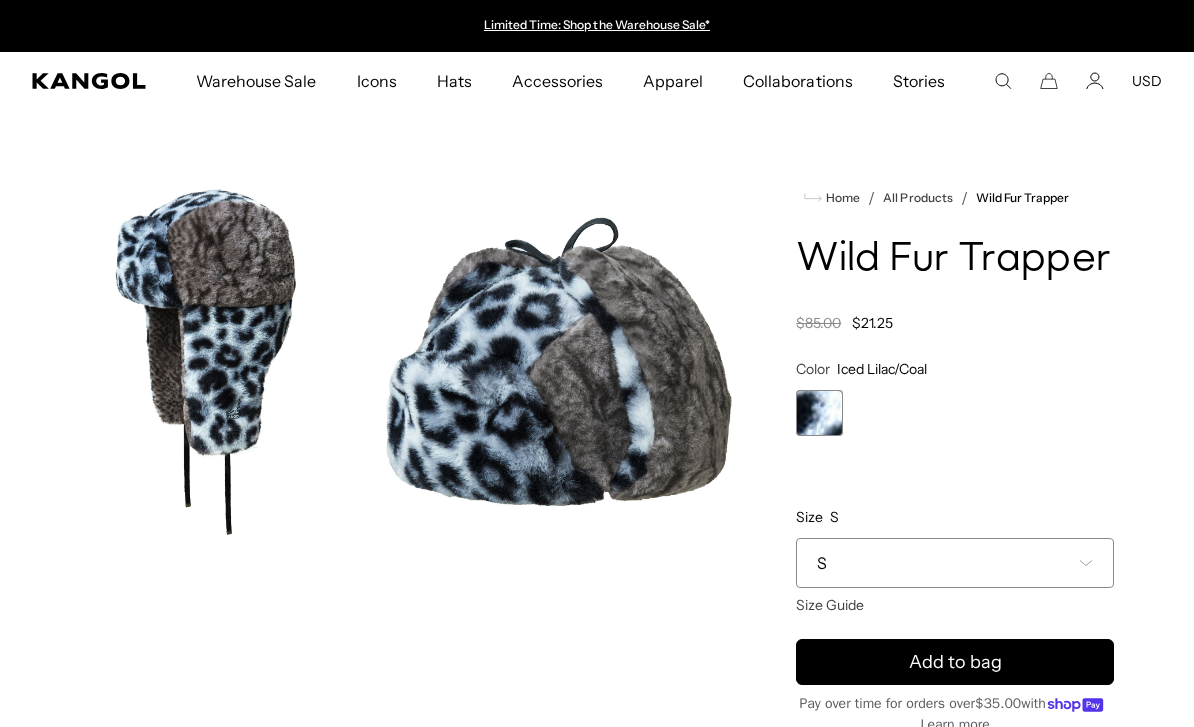click on "S" at bounding box center [955, 563] 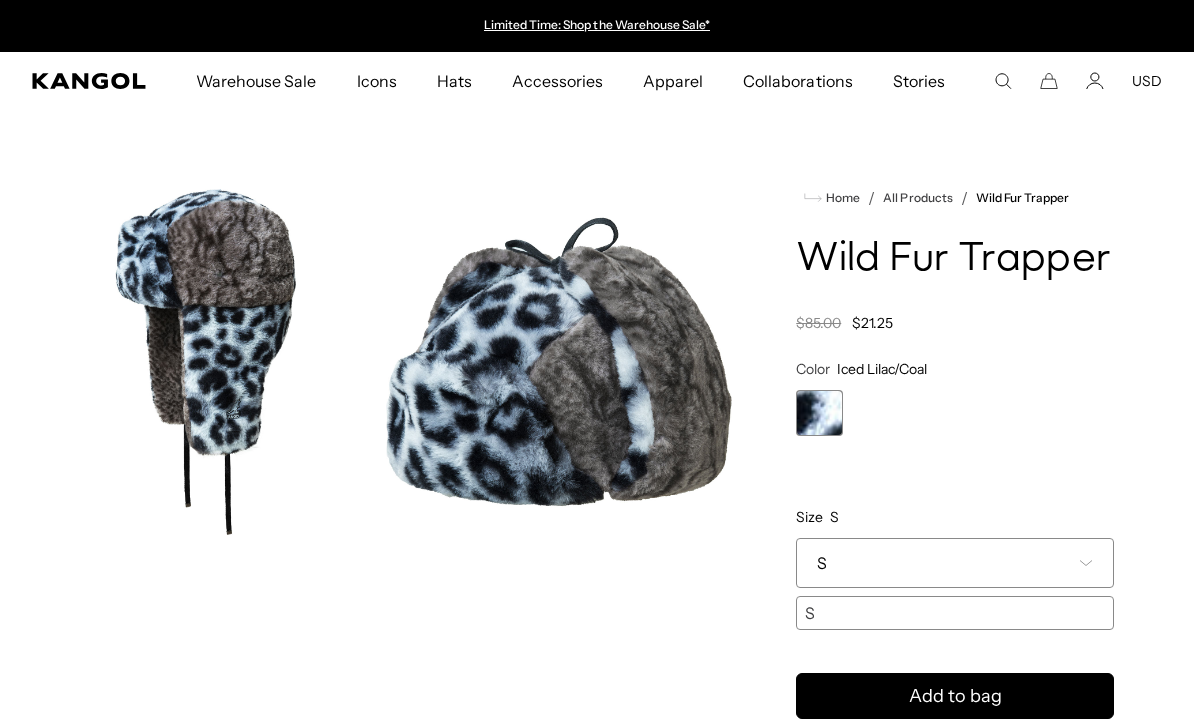 scroll, scrollTop: 0, scrollLeft: 0, axis: both 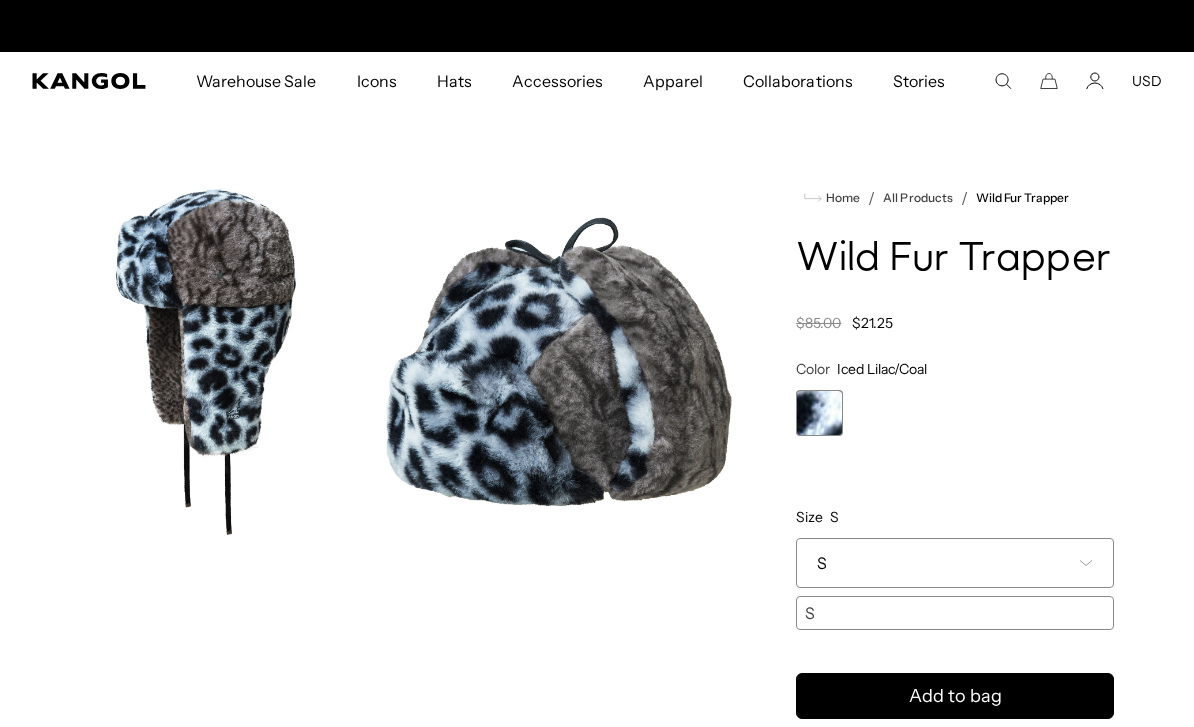 click on "S" at bounding box center (955, 563) 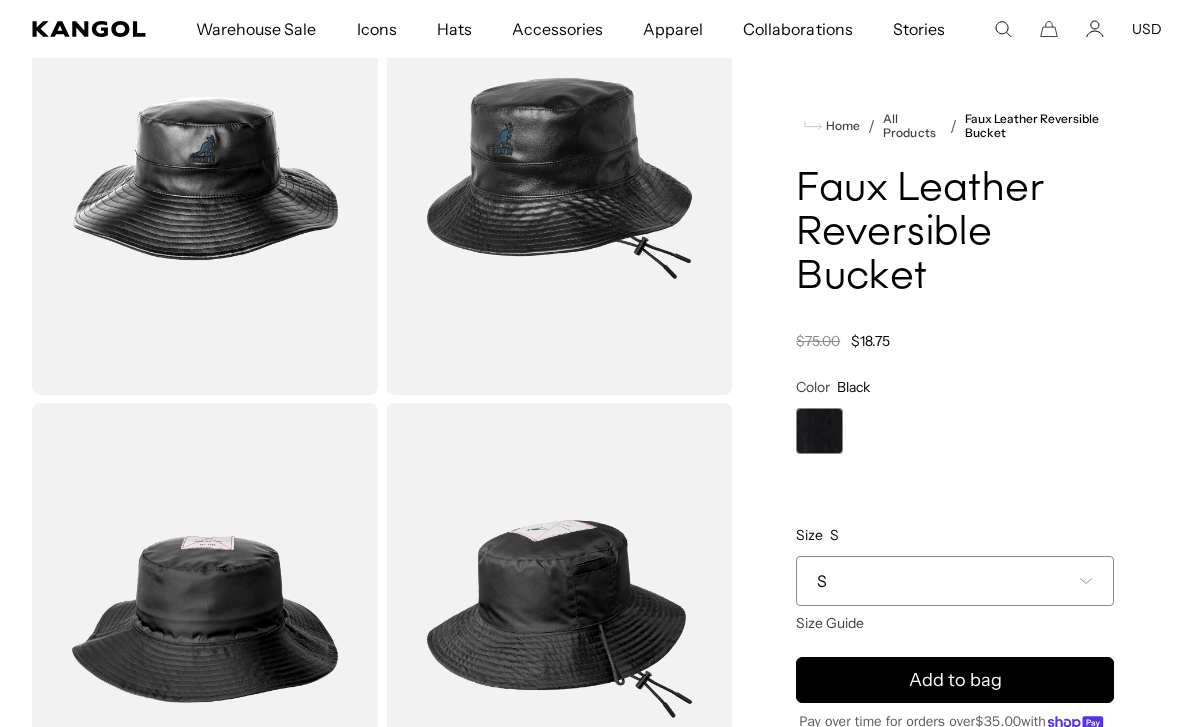 scroll, scrollTop: 0, scrollLeft: 0, axis: both 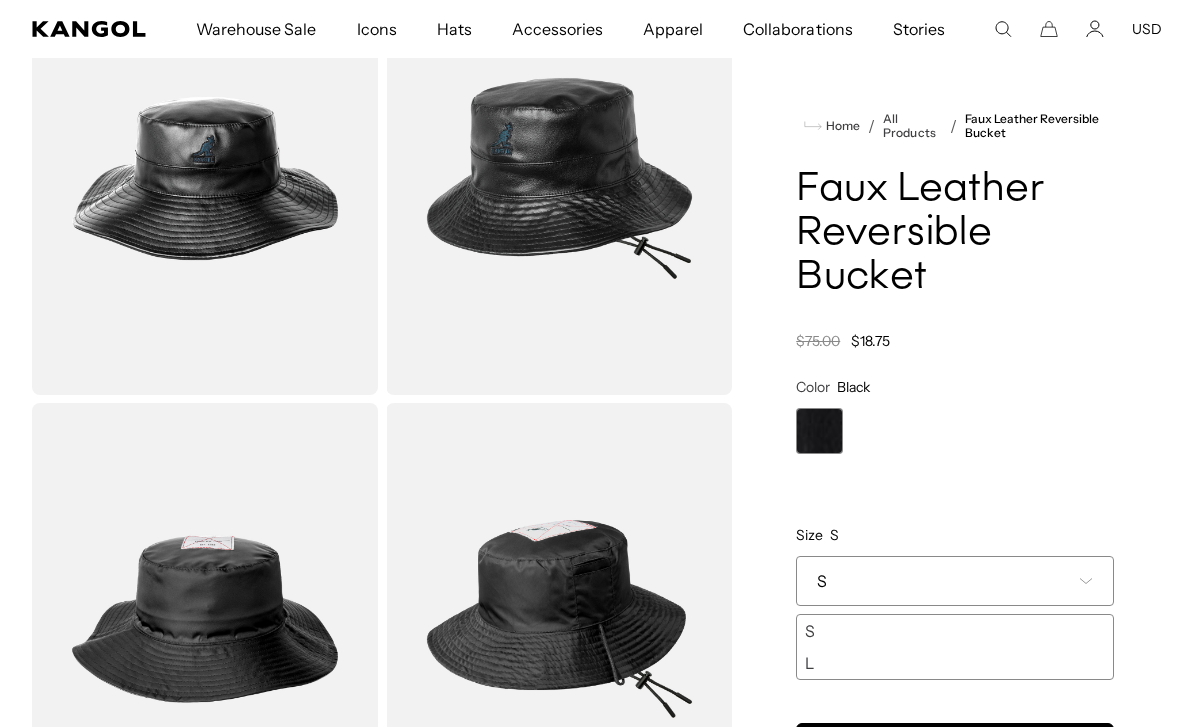 click on "S" at bounding box center (955, 581) 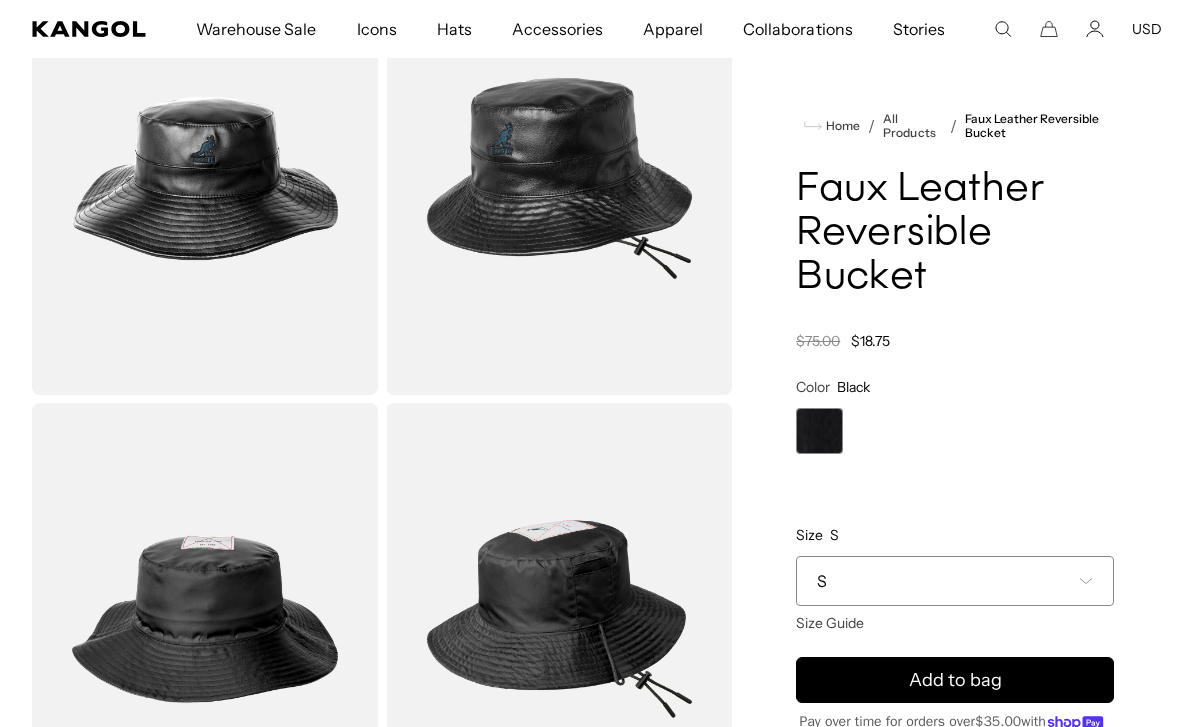 click 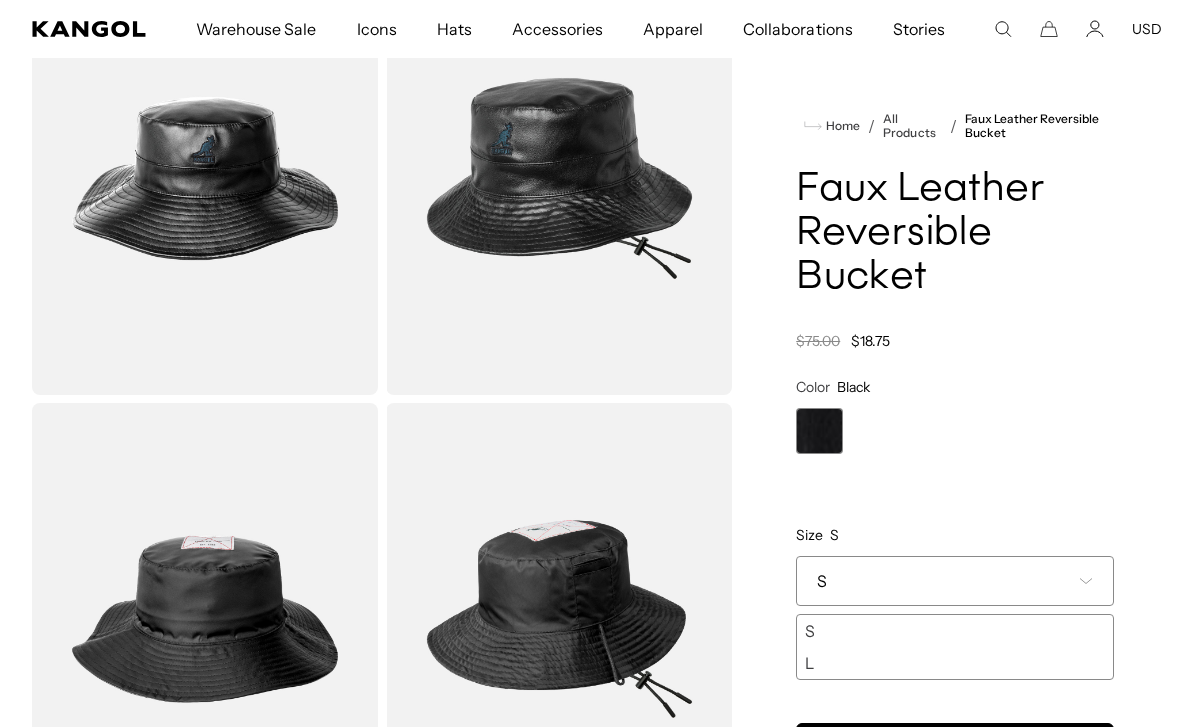 click on "L" at bounding box center (955, 663) 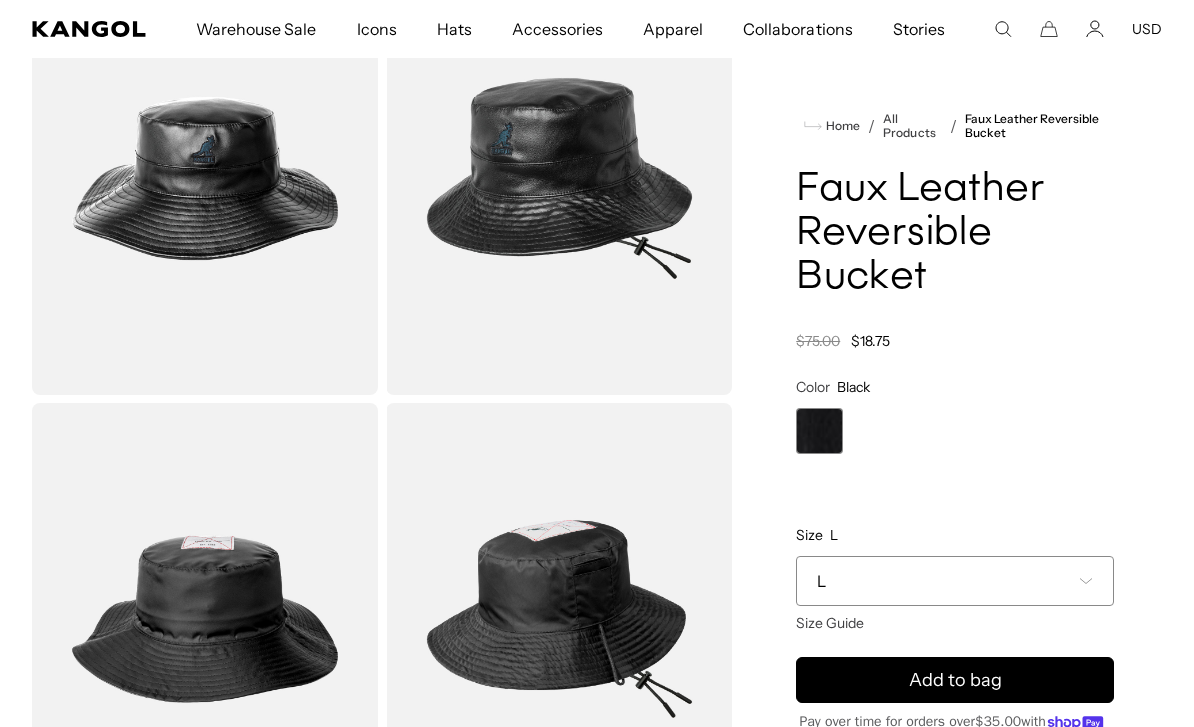 scroll, scrollTop: 0, scrollLeft: 0, axis: both 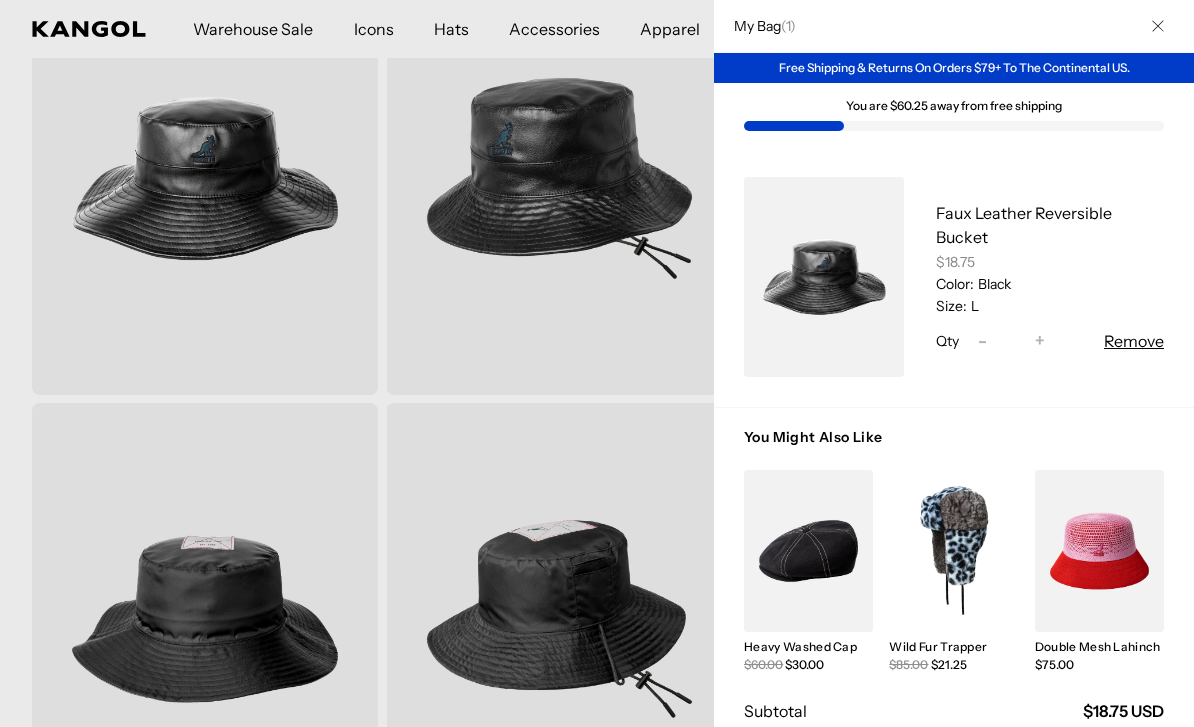 click at bounding box center (1158, 26) 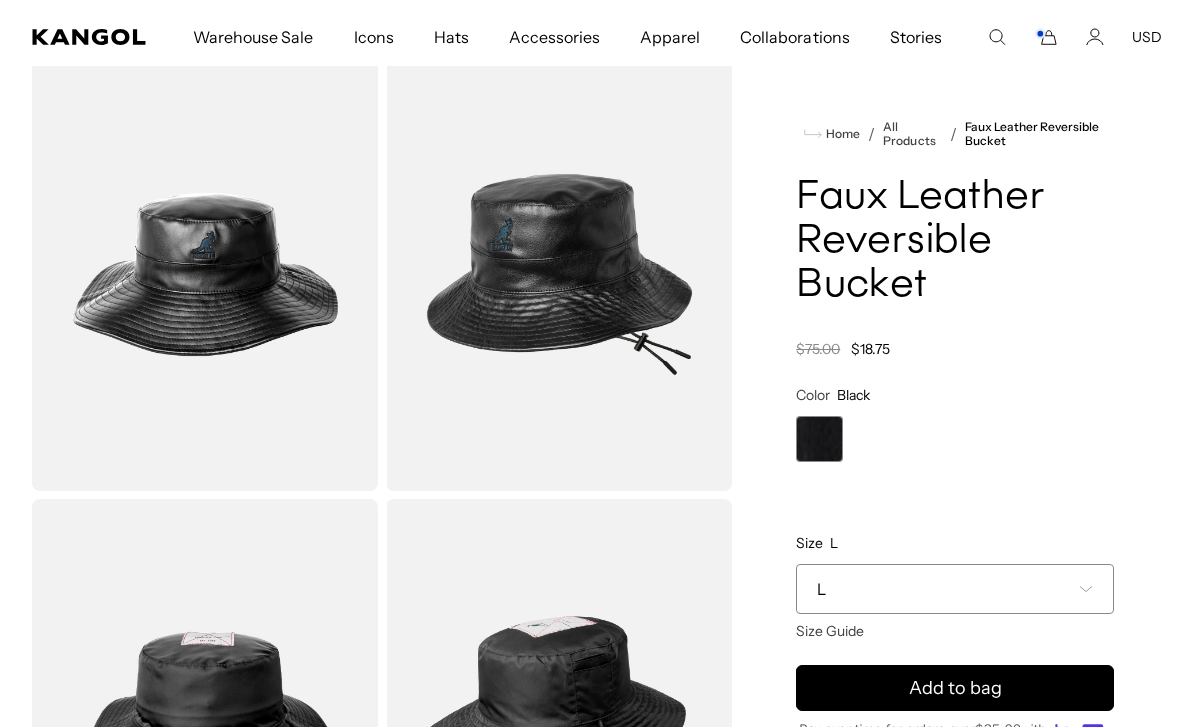 scroll, scrollTop: 0, scrollLeft: 0, axis: both 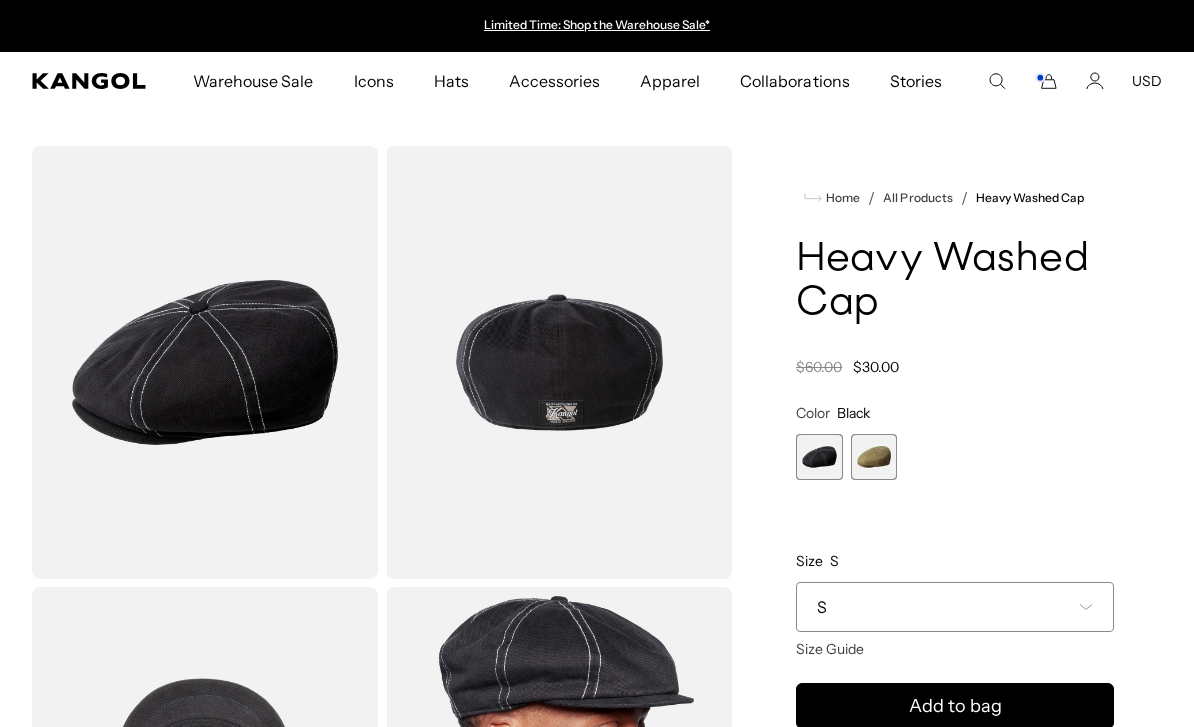 click at bounding box center [874, 457] 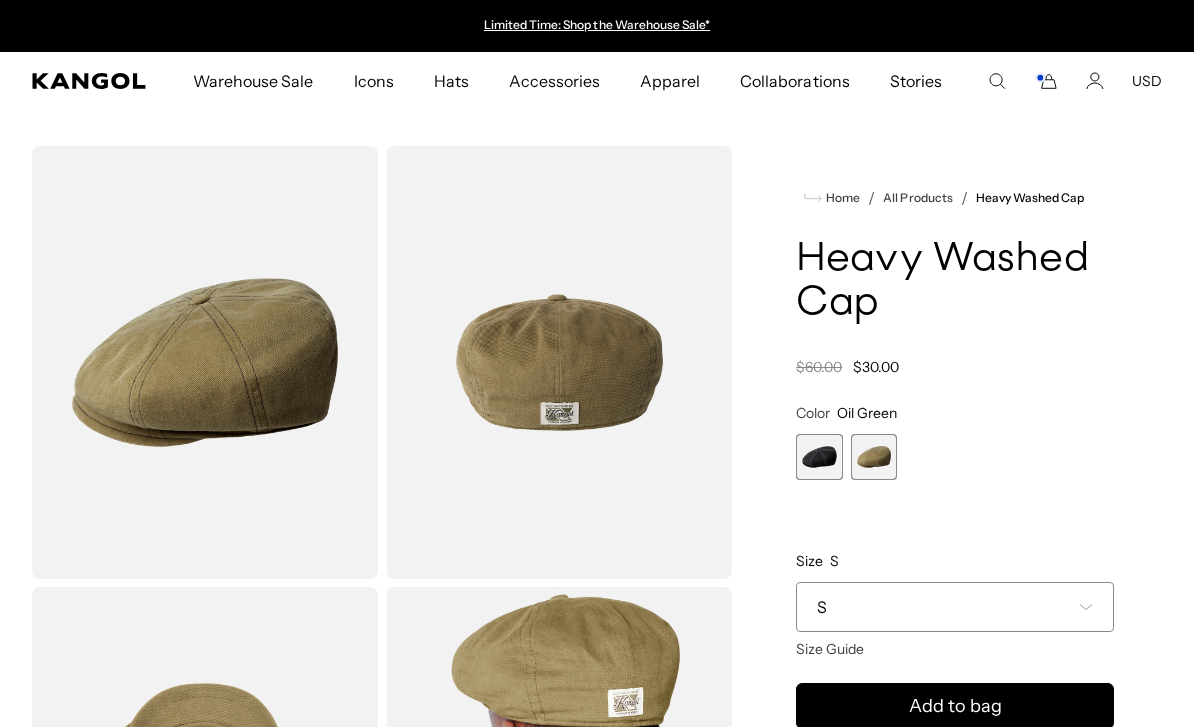 scroll, scrollTop: 0, scrollLeft: 0, axis: both 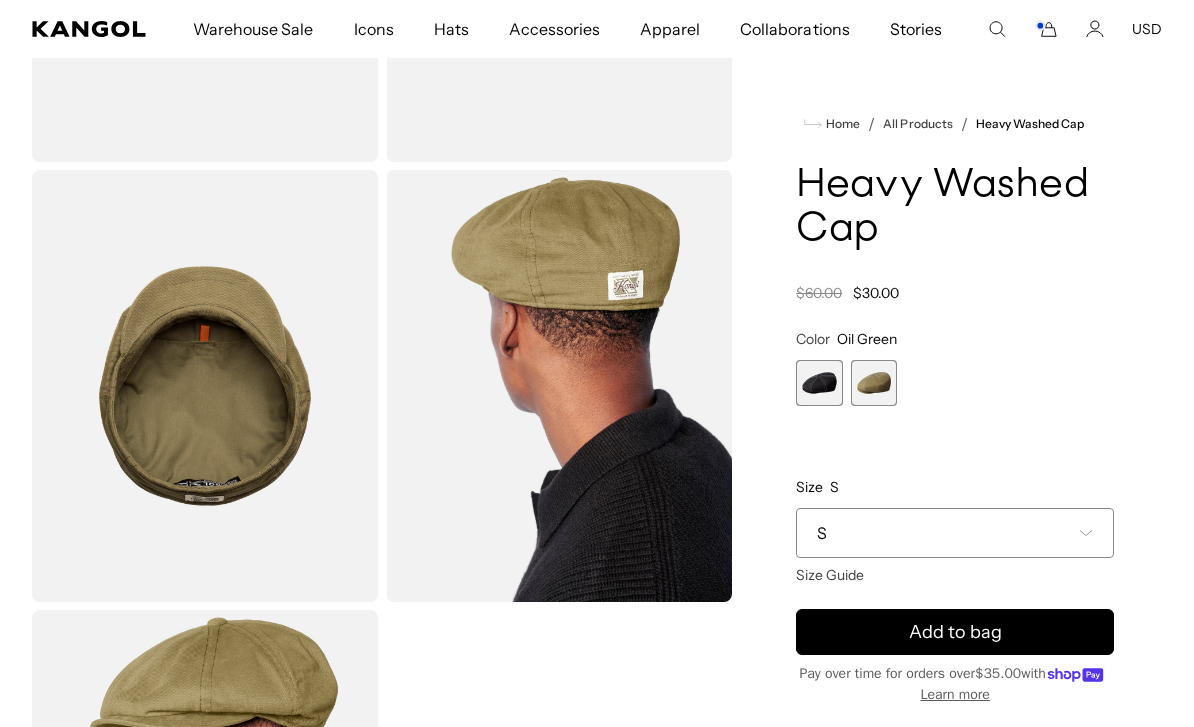 click 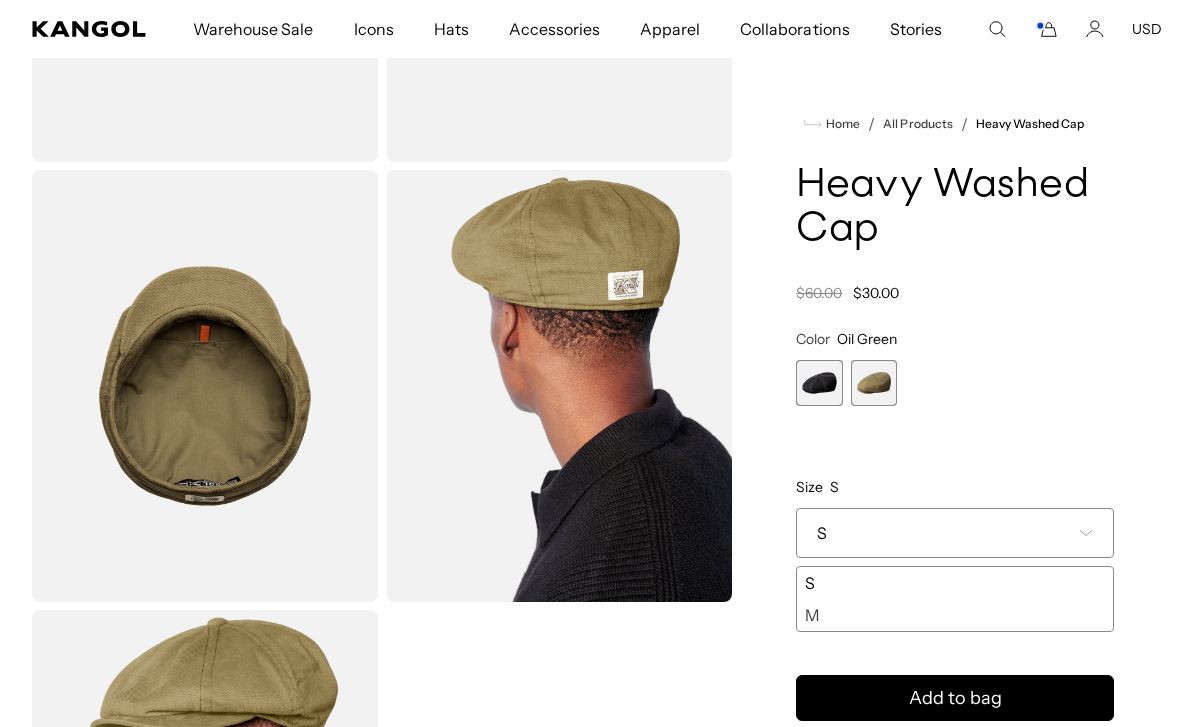 scroll, scrollTop: 0, scrollLeft: 412, axis: horizontal 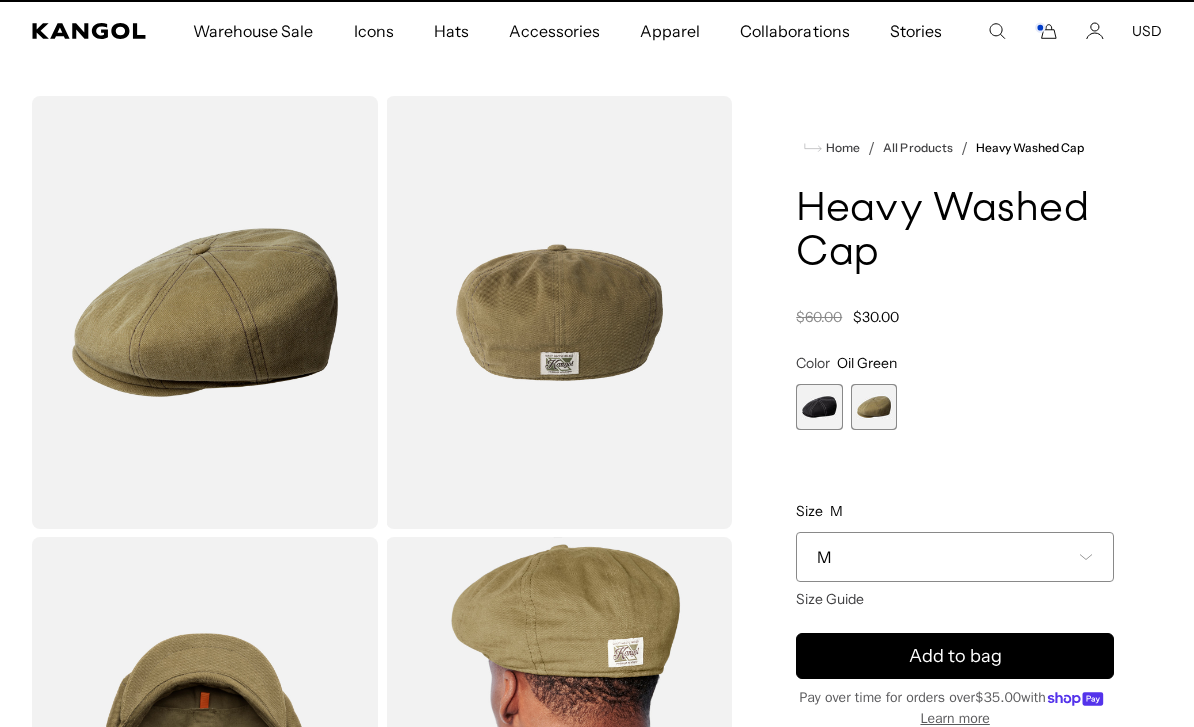 click at bounding box center (819, 407) 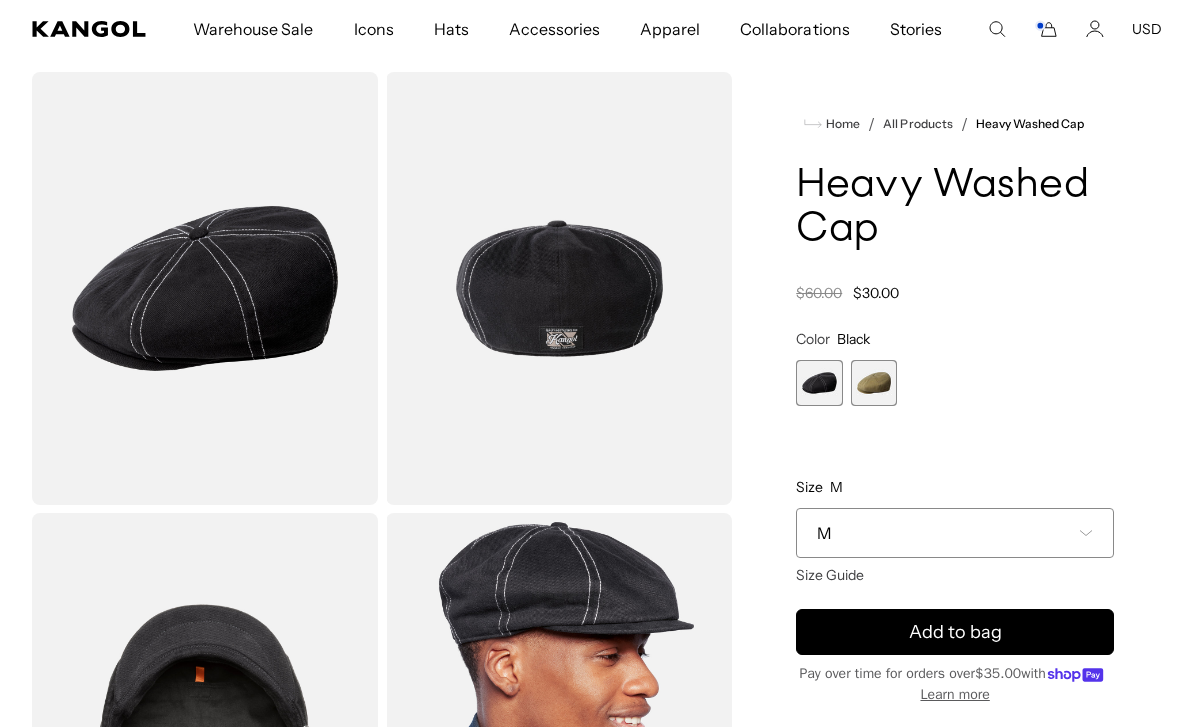 scroll, scrollTop: 77, scrollLeft: 0, axis: vertical 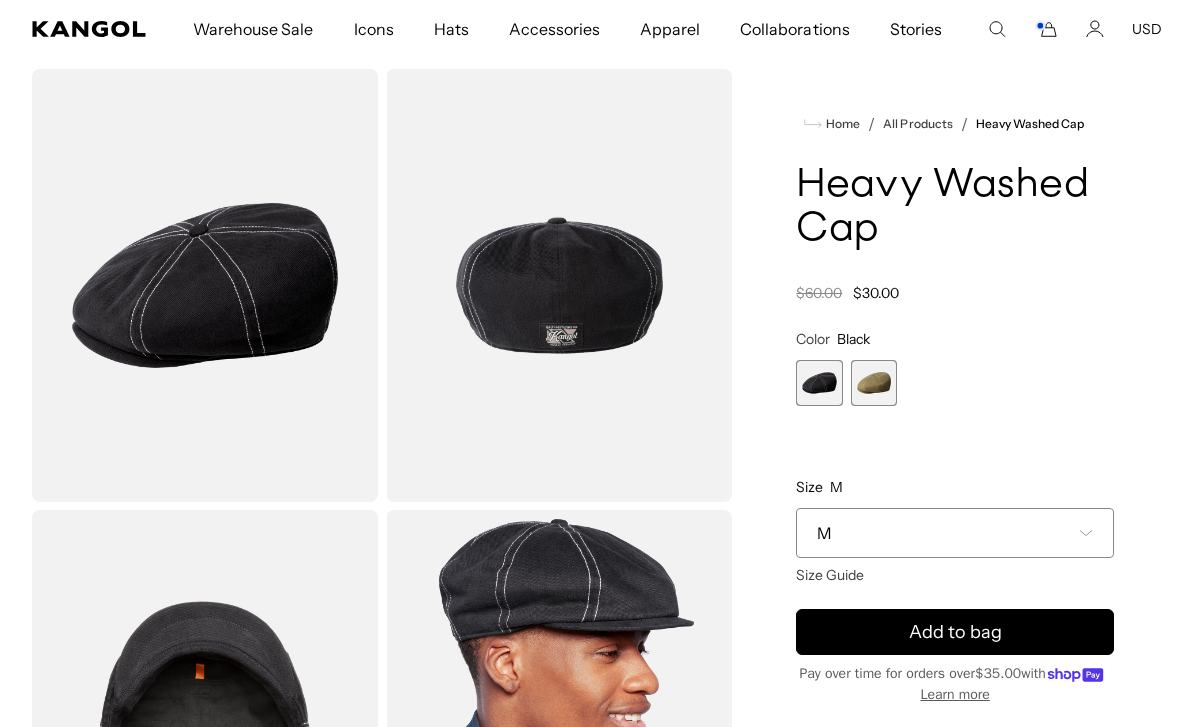 click on "Add to bag" at bounding box center [955, 632] 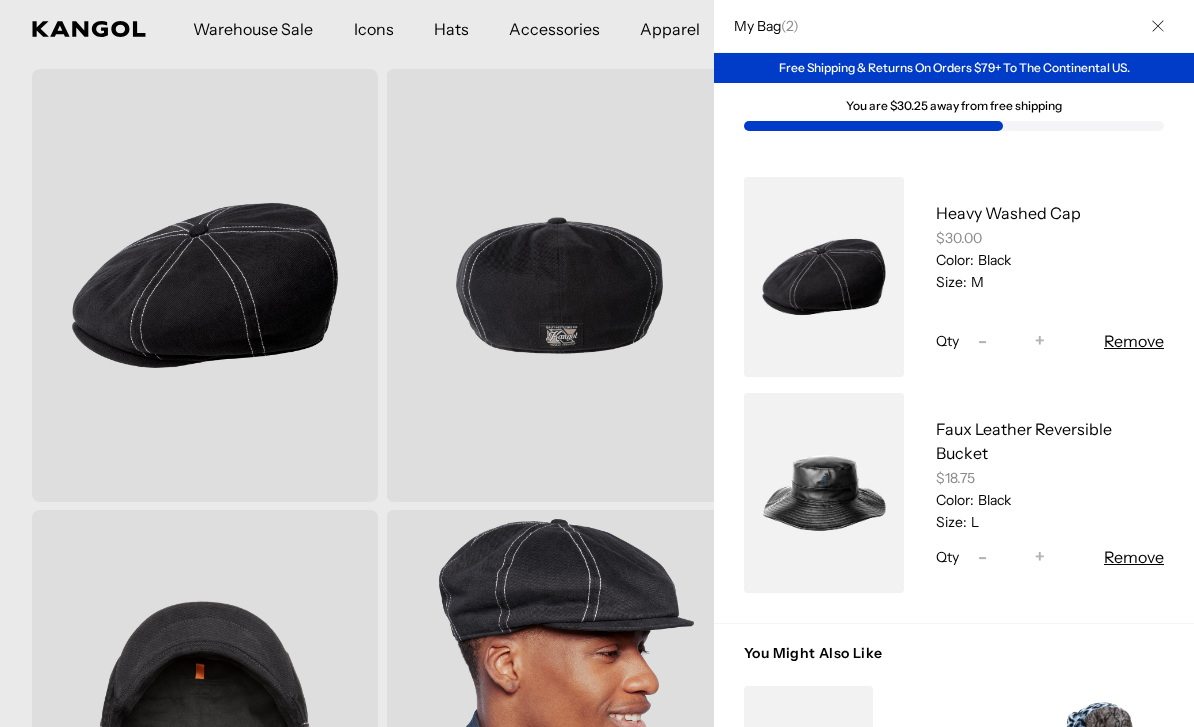 scroll, scrollTop: 0, scrollLeft: 412, axis: horizontal 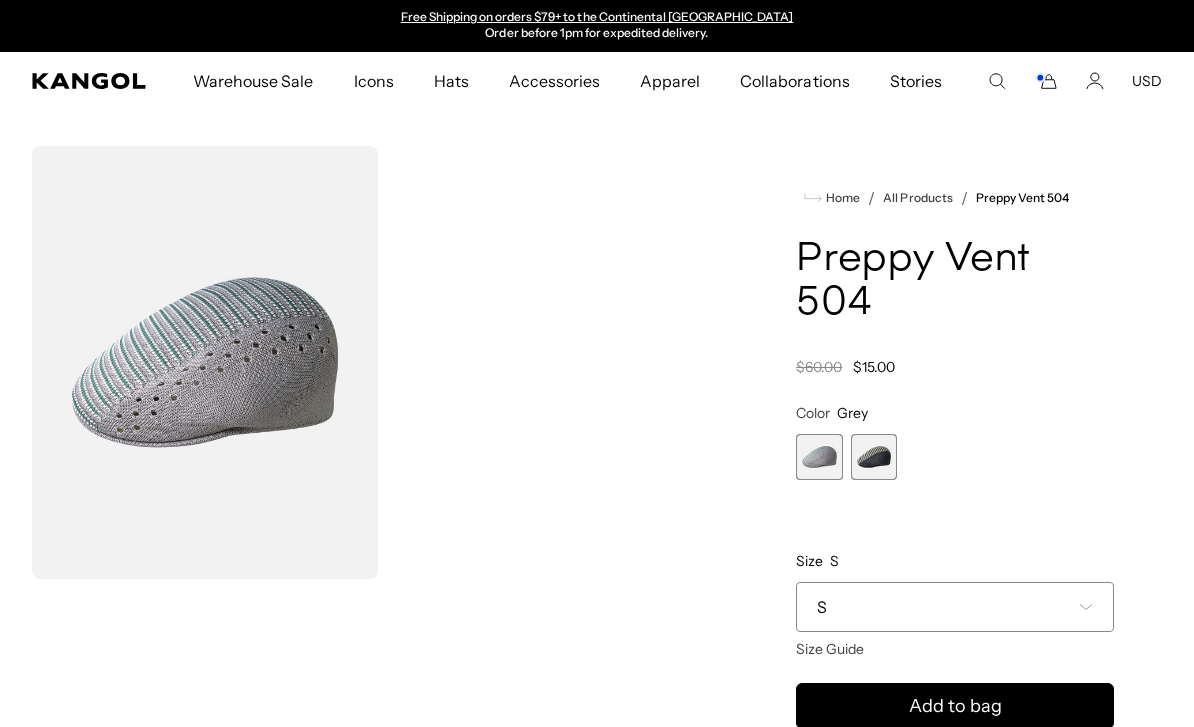 click at bounding box center [874, 457] 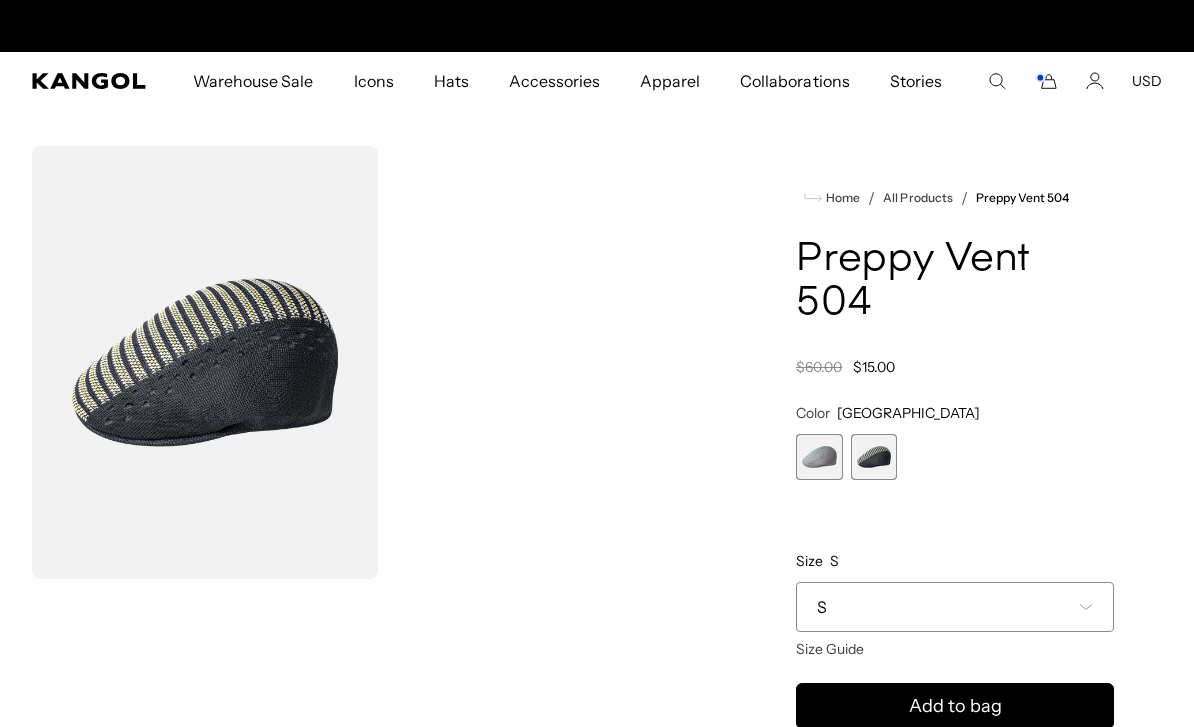 scroll, scrollTop: 0, scrollLeft: 0, axis: both 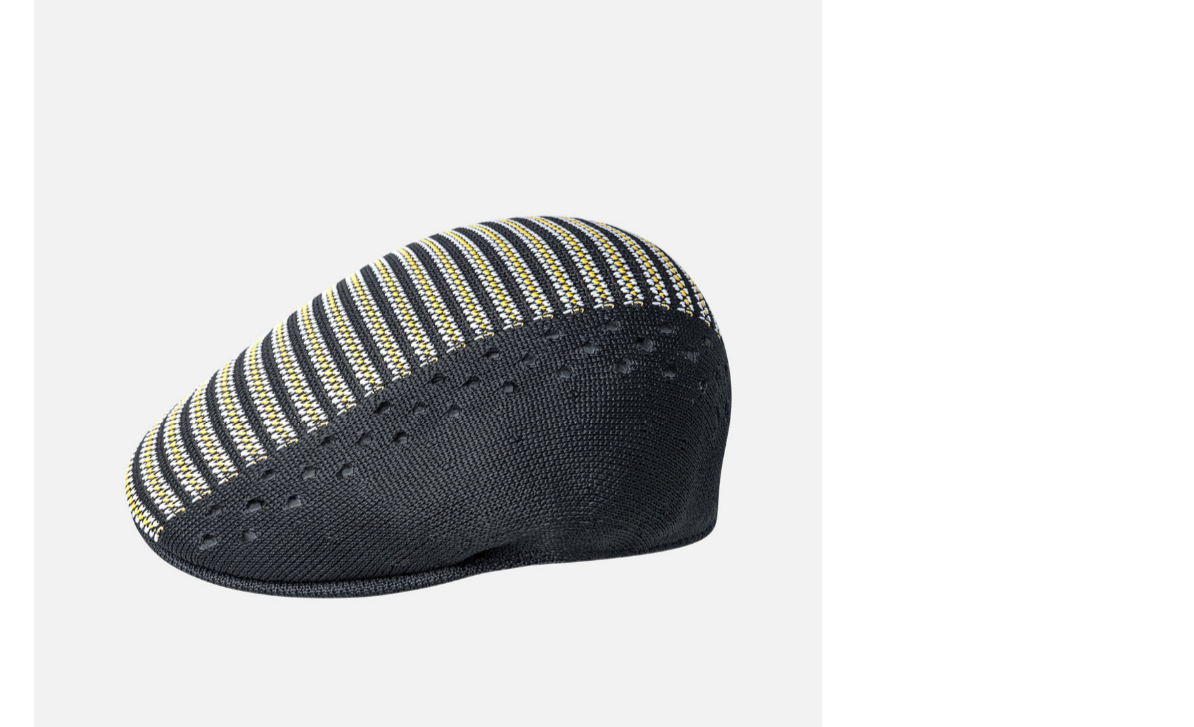click at bounding box center (382, 362) 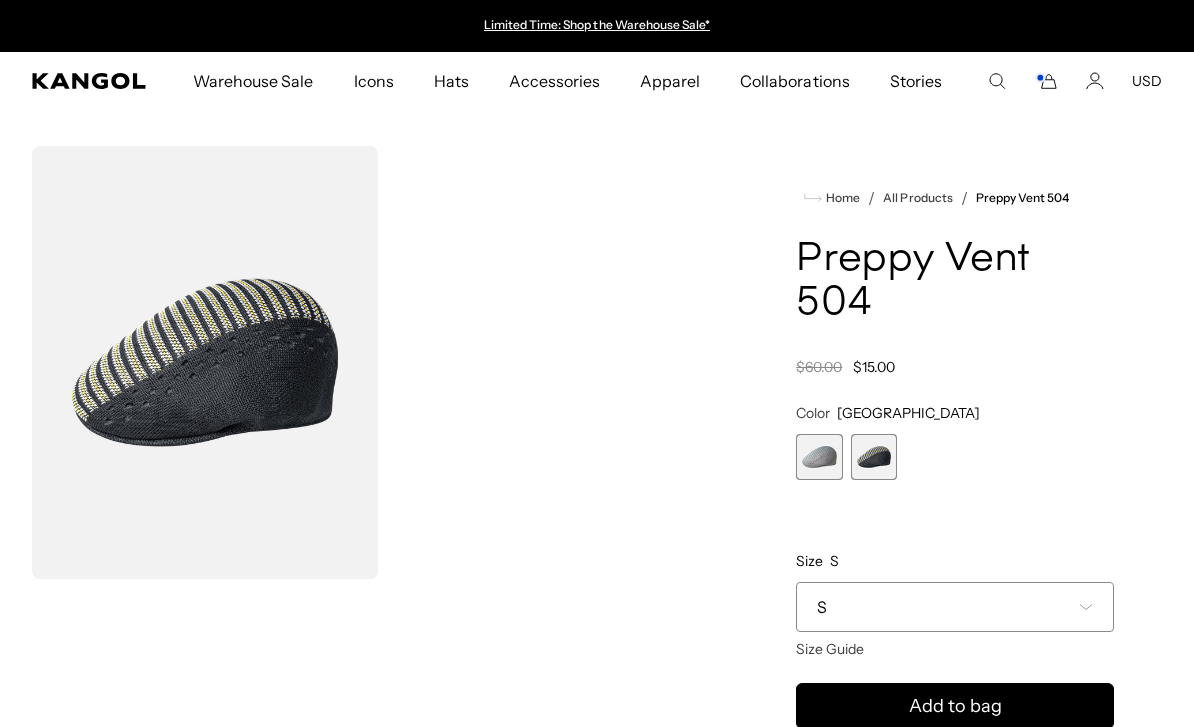 click at bounding box center [382, 362] 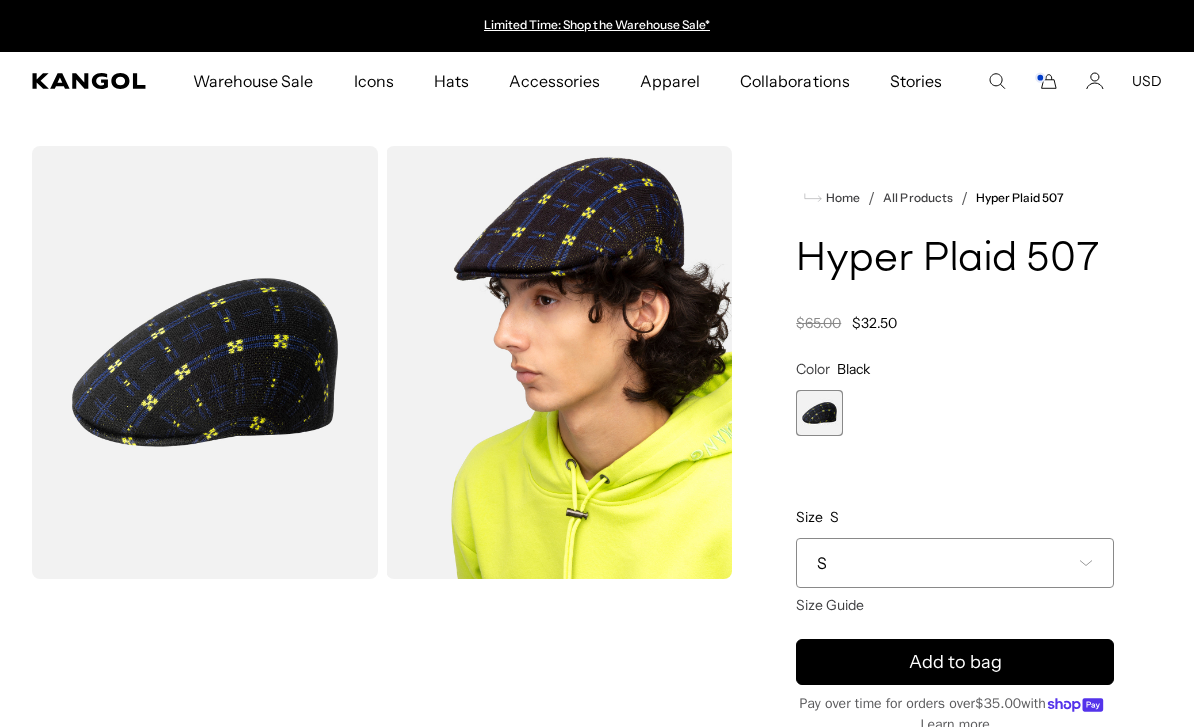scroll, scrollTop: 0, scrollLeft: 0, axis: both 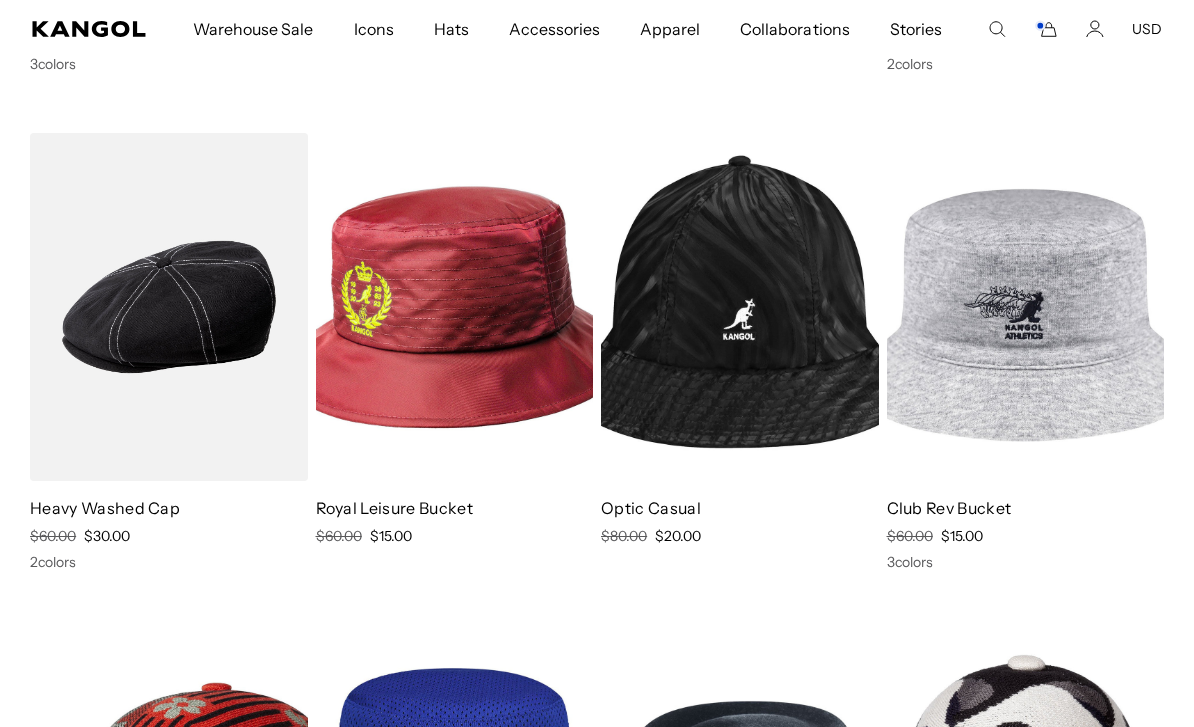 click at bounding box center [0, 0] 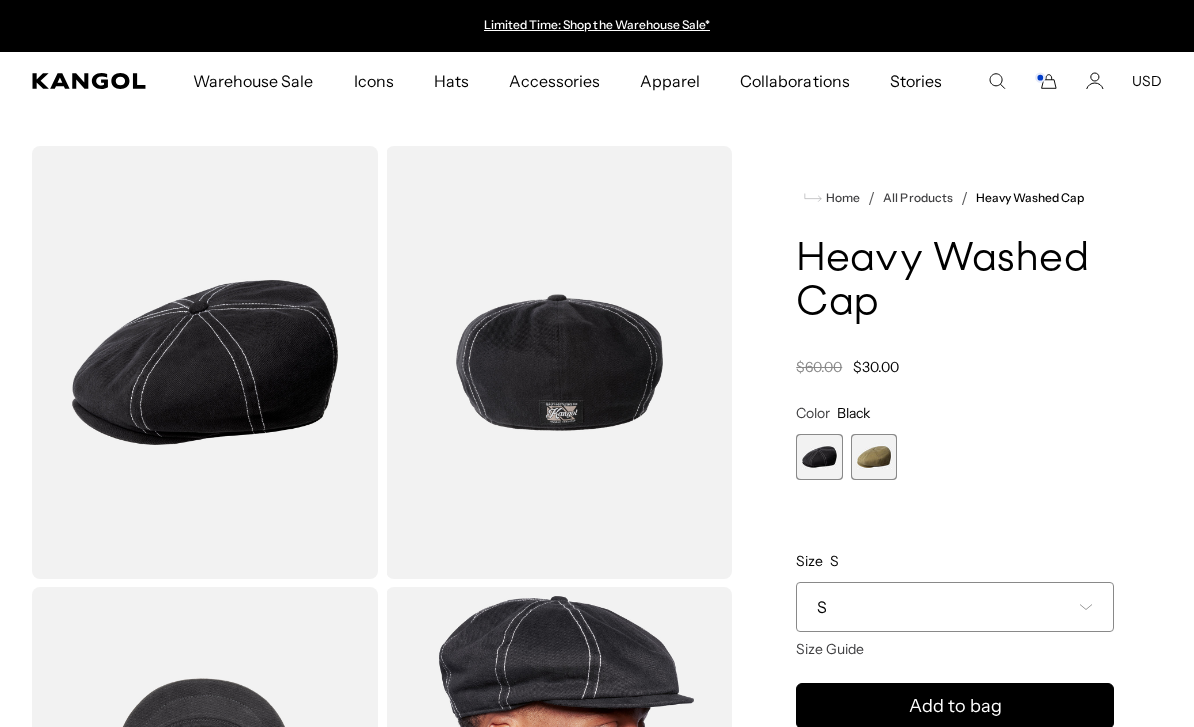 scroll, scrollTop: 0, scrollLeft: 0, axis: both 